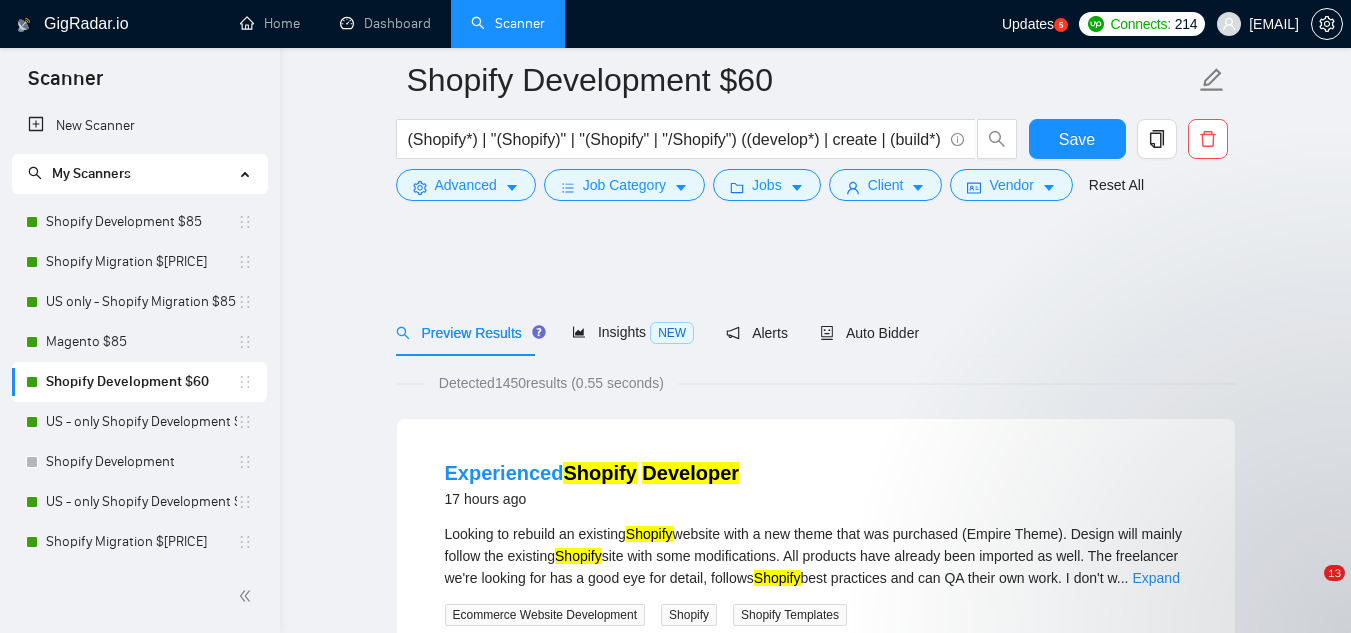 scroll, scrollTop: 1284, scrollLeft: 0, axis: vertical 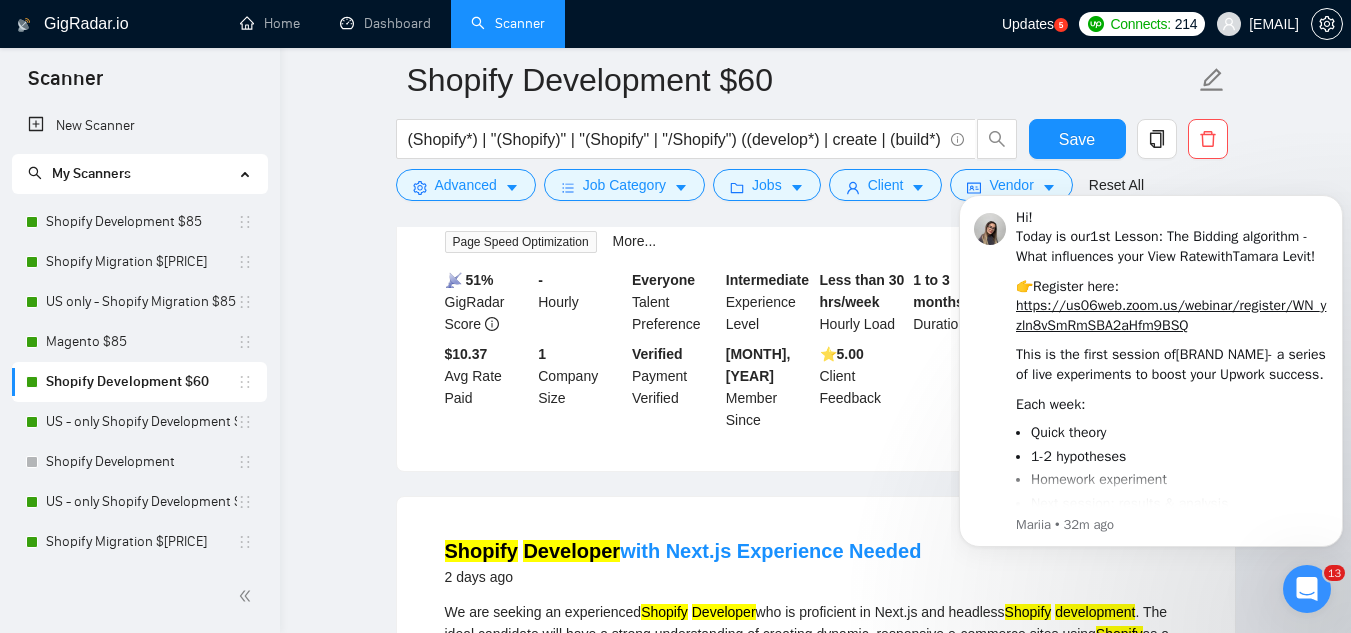 click on "13" at bounding box center (1307, 589) 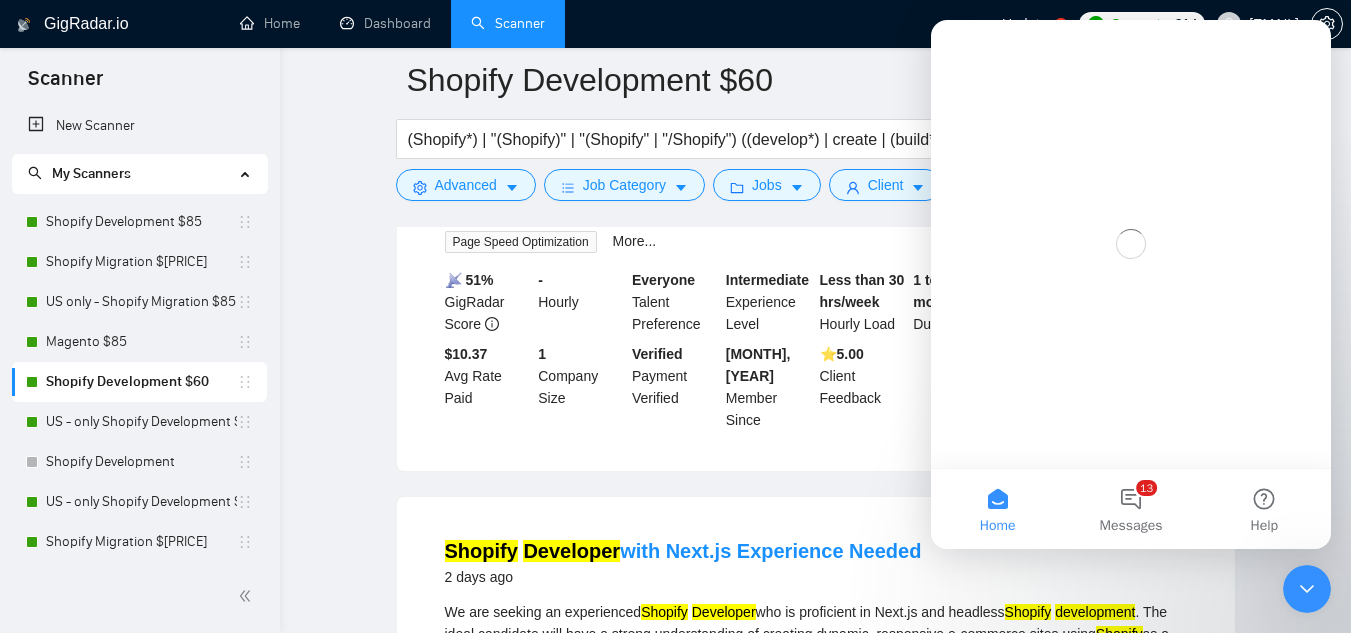 scroll, scrollTop: 0, scrollLeft: 0, axis: both 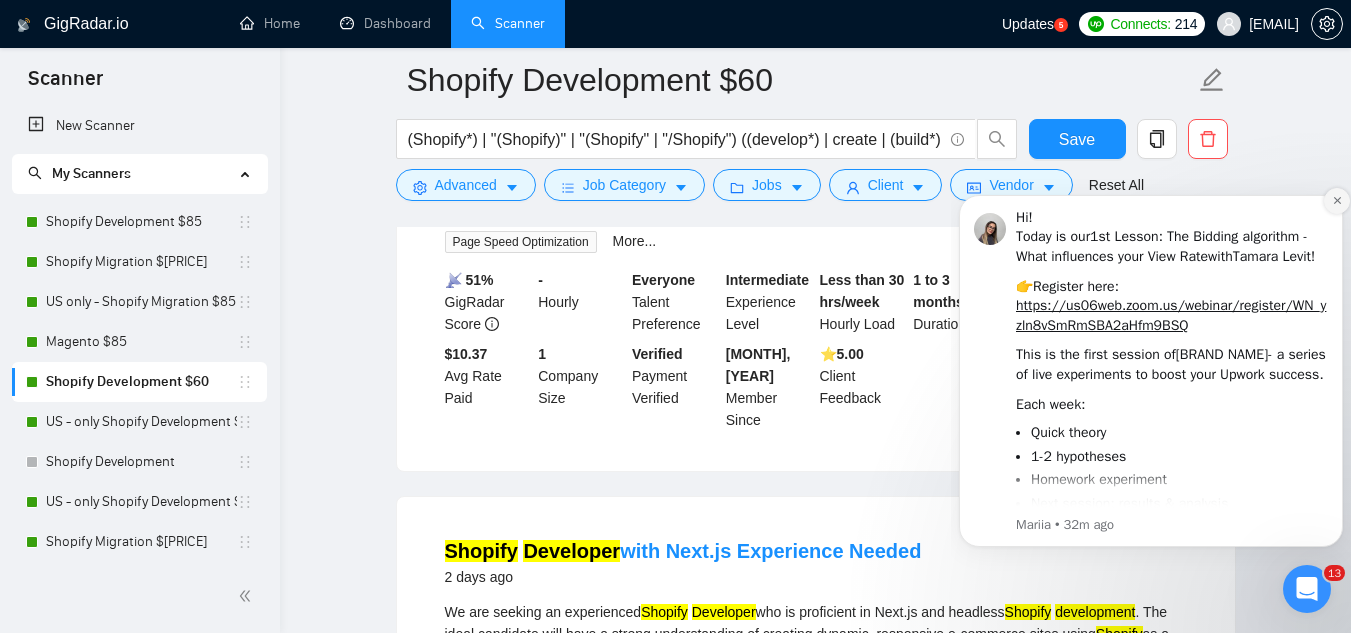 click 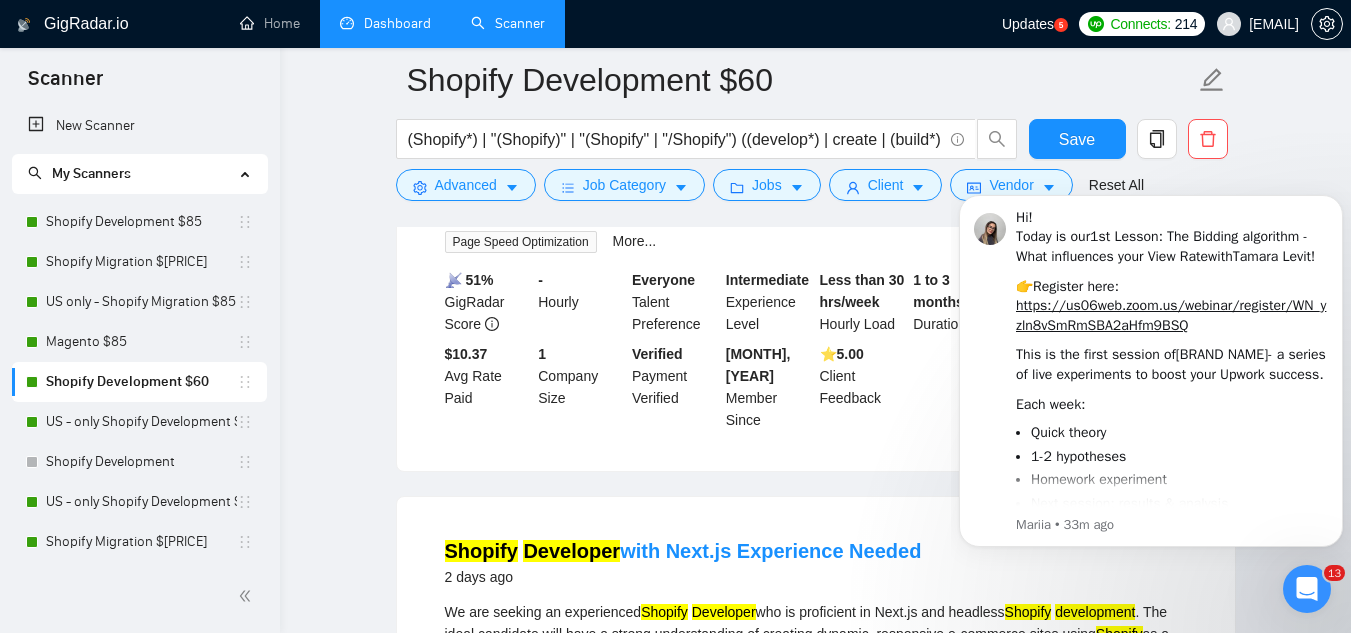 click on "Dashboard" at bounding box center (385, 24) 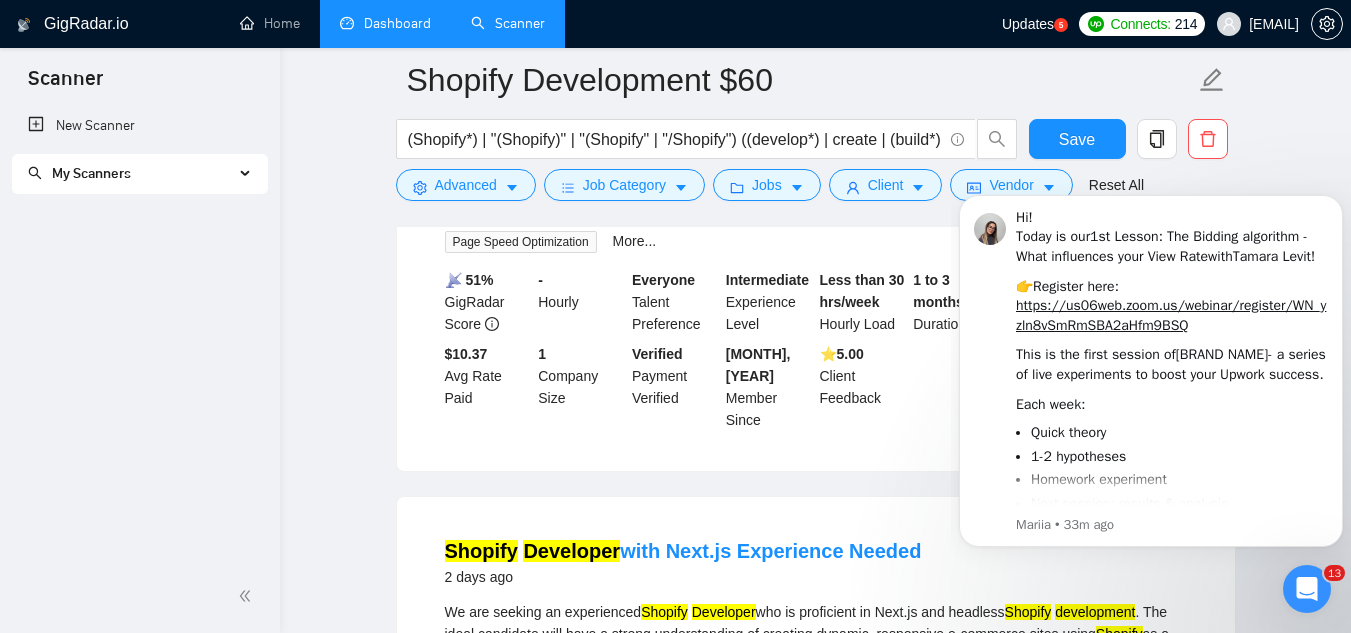 click on "Dashboard" at bounding box center [385, 23] 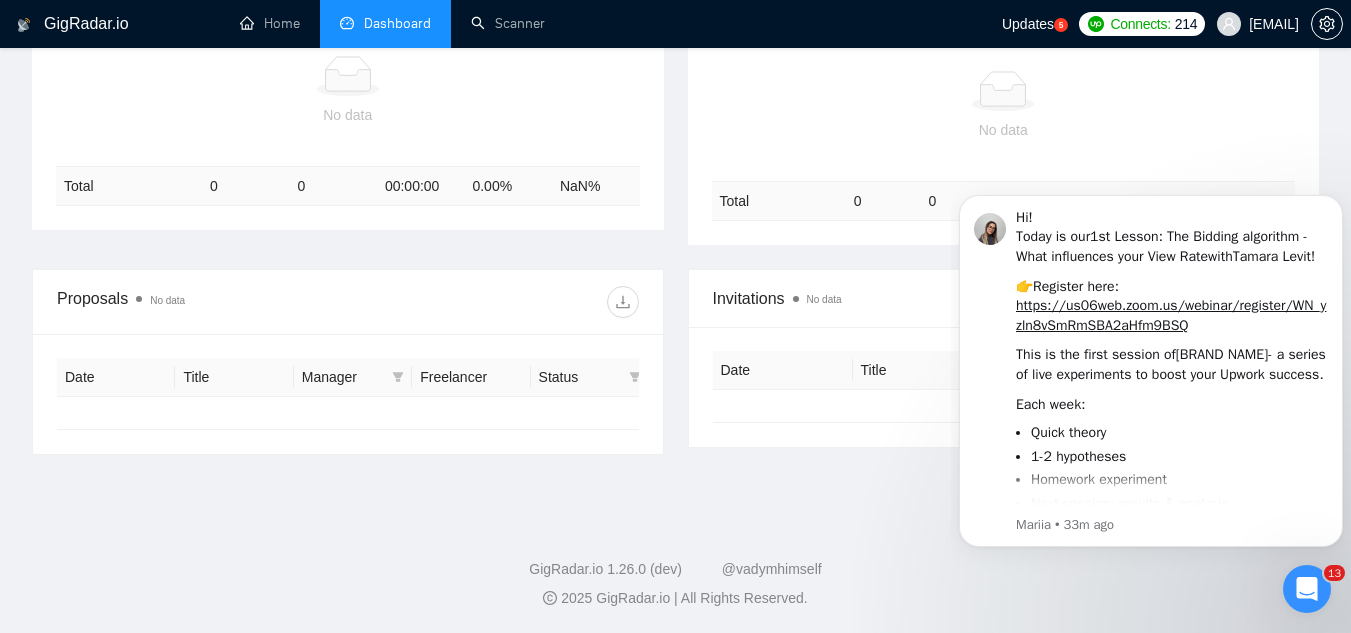 type on "[YEAR]-[MONTH]-[DAY]" 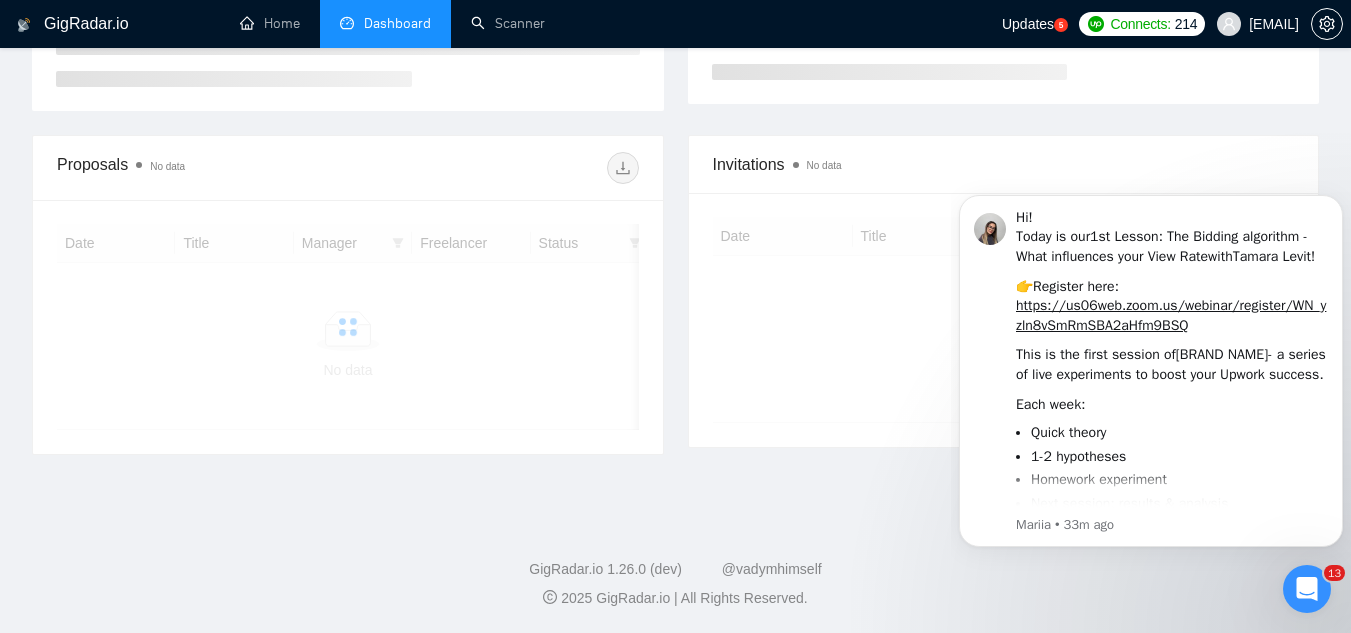 scroll, scrollTop: 0, scrollLeft: 0, axis: both 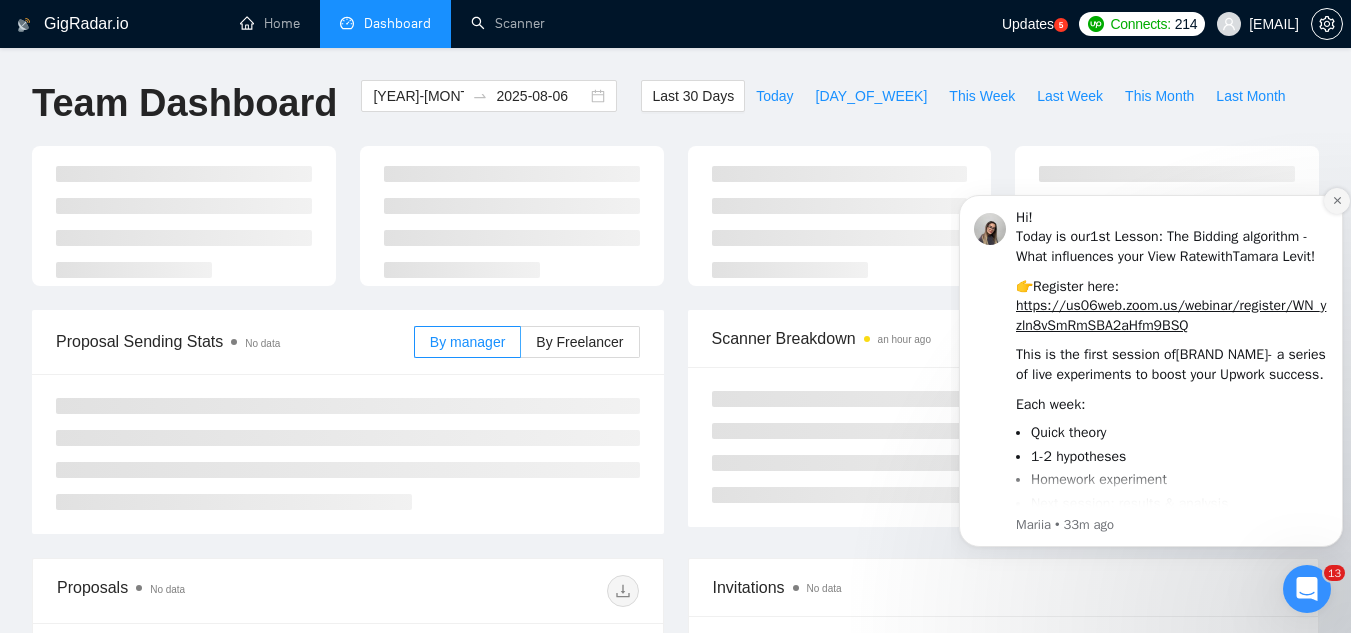 click 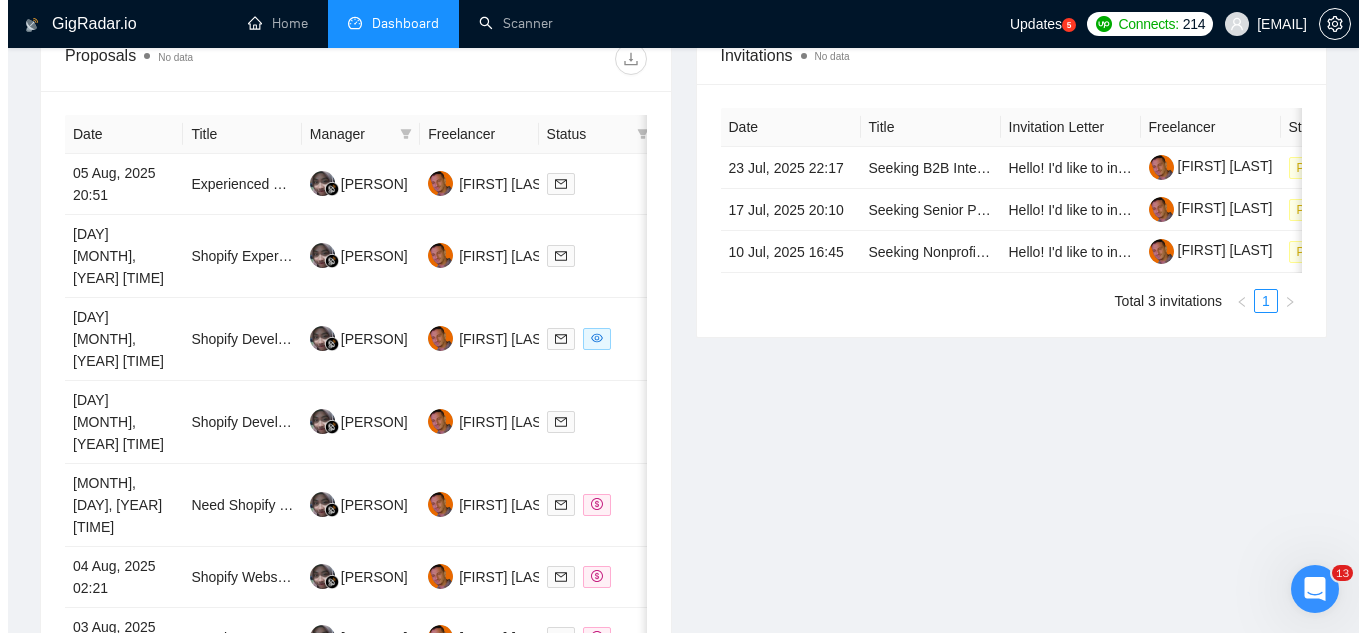 scroll, scrollTop: 800, scrollLeft: 0, axis: vertical 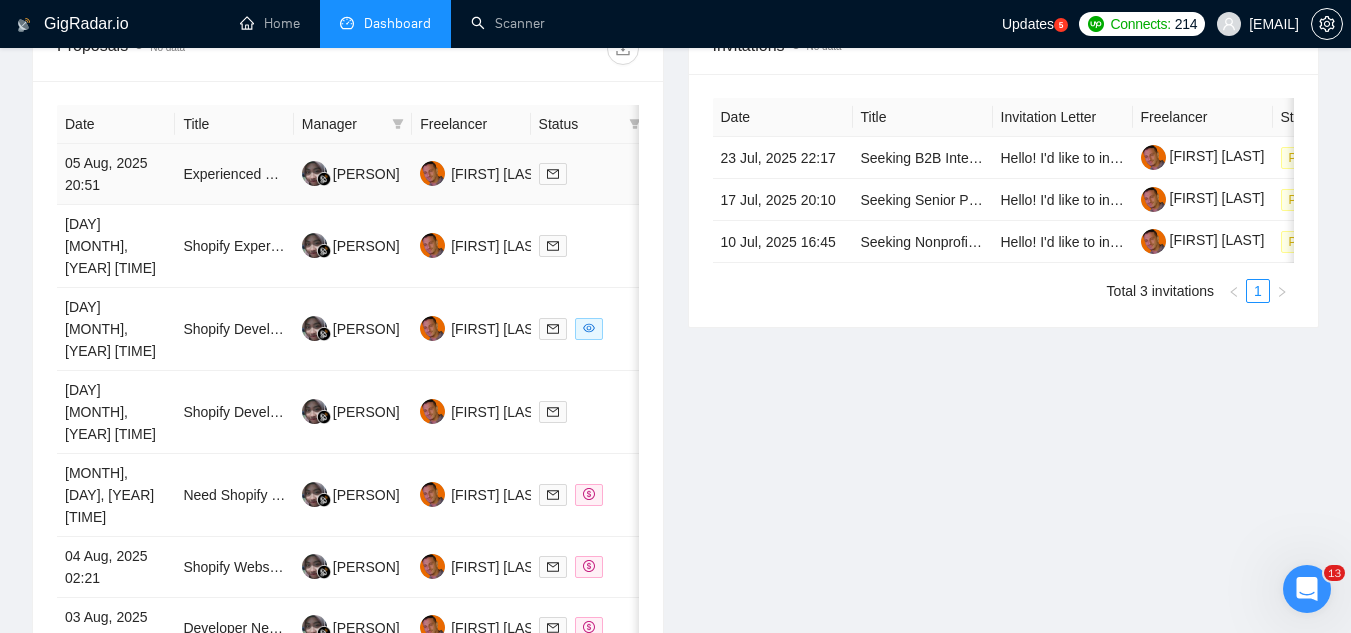 click on "Experienced Shopify Developer" at bounding box center (234, 174) 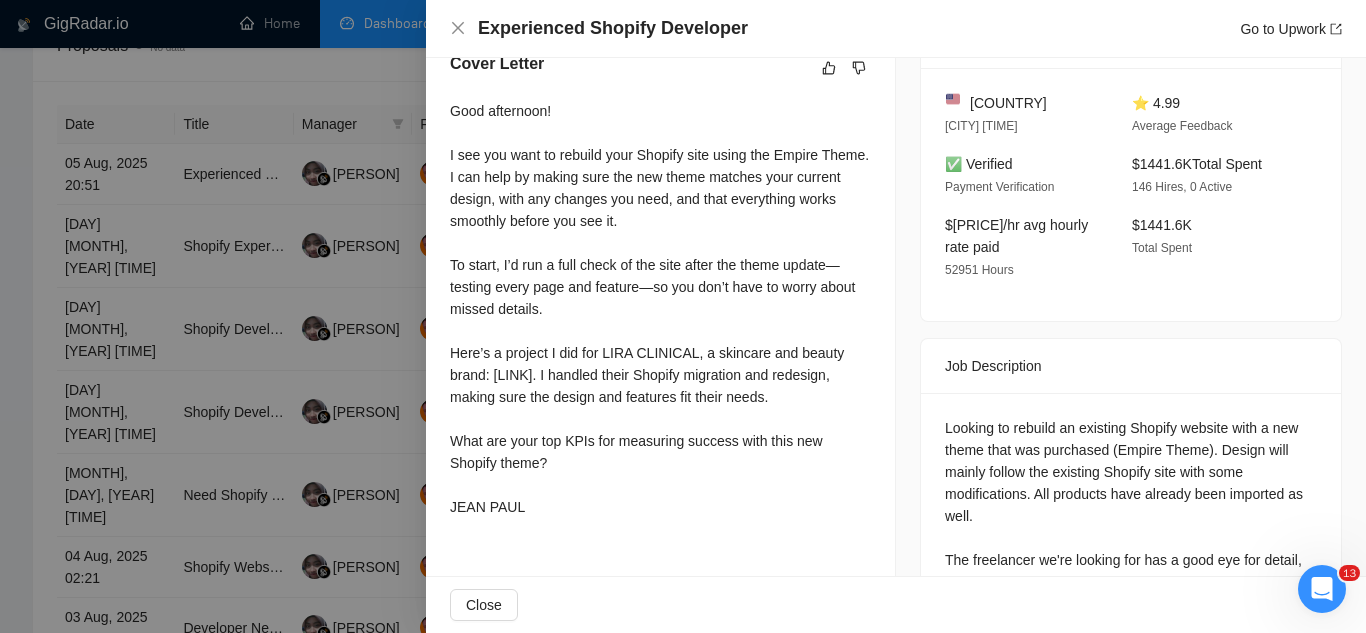scroll, scrollTop: 500, scrollLeft: 0, axis: vertical 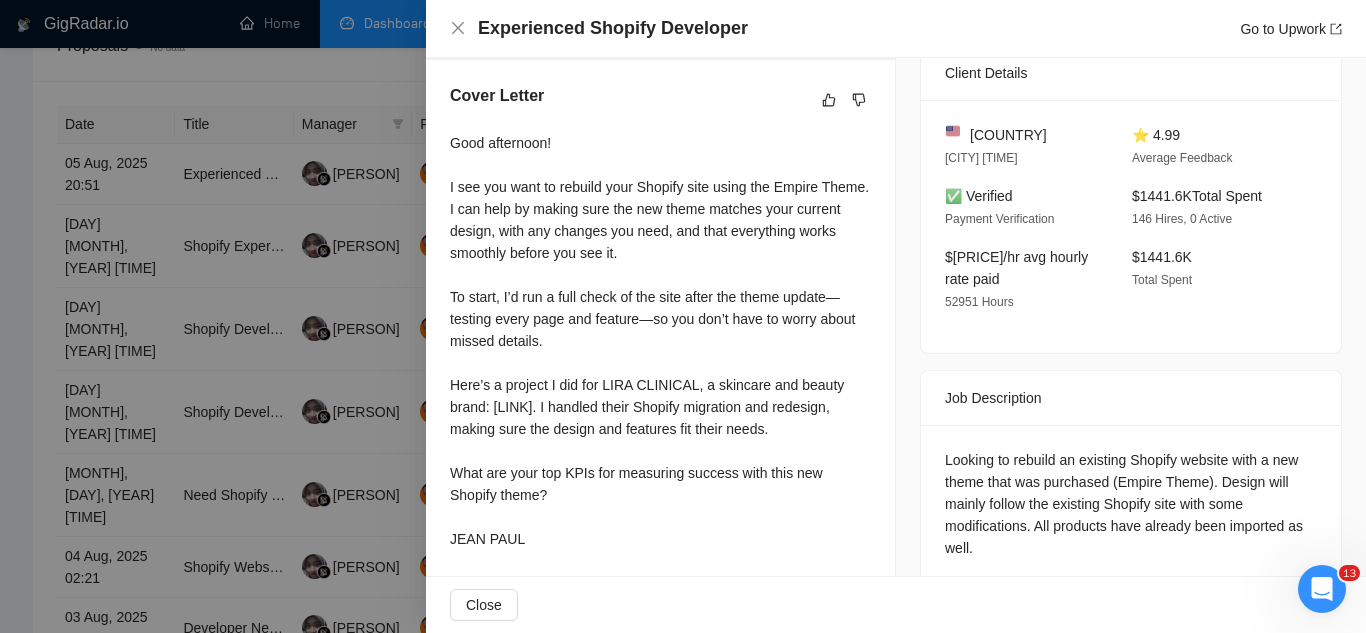 click at bounding box center (683, 316) 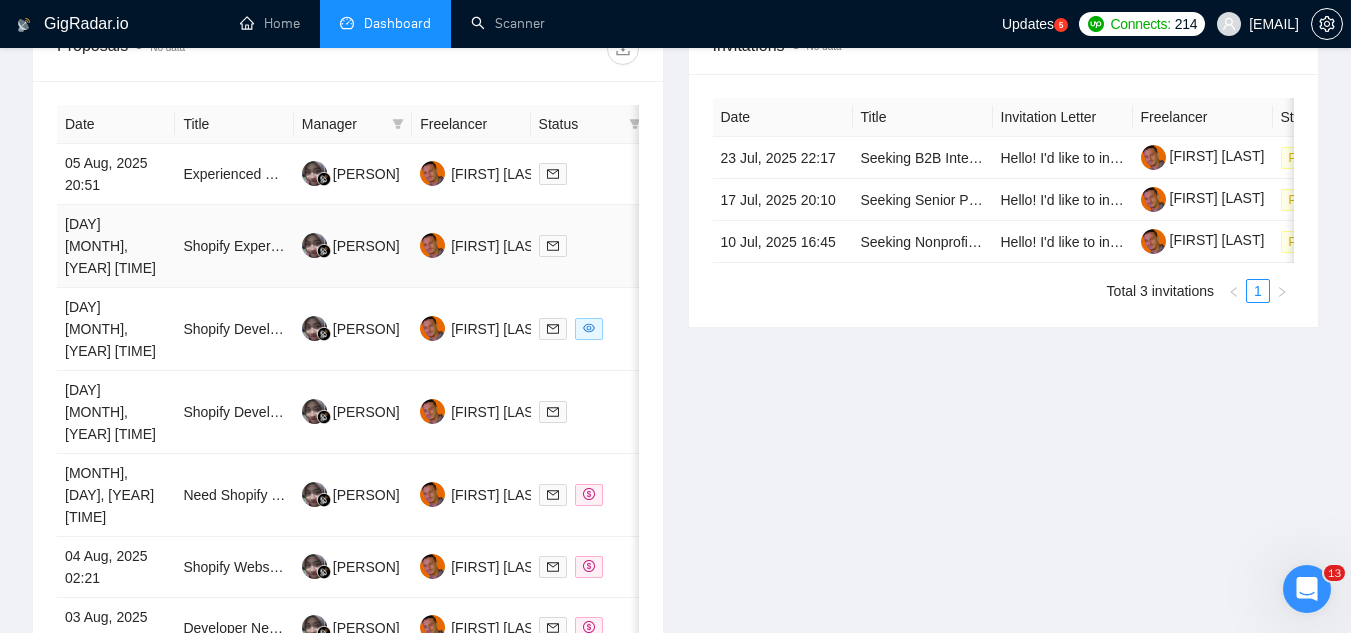 click on "Shopify Expert - Create option for different images/description for variants" at bounding box center (234, 246) 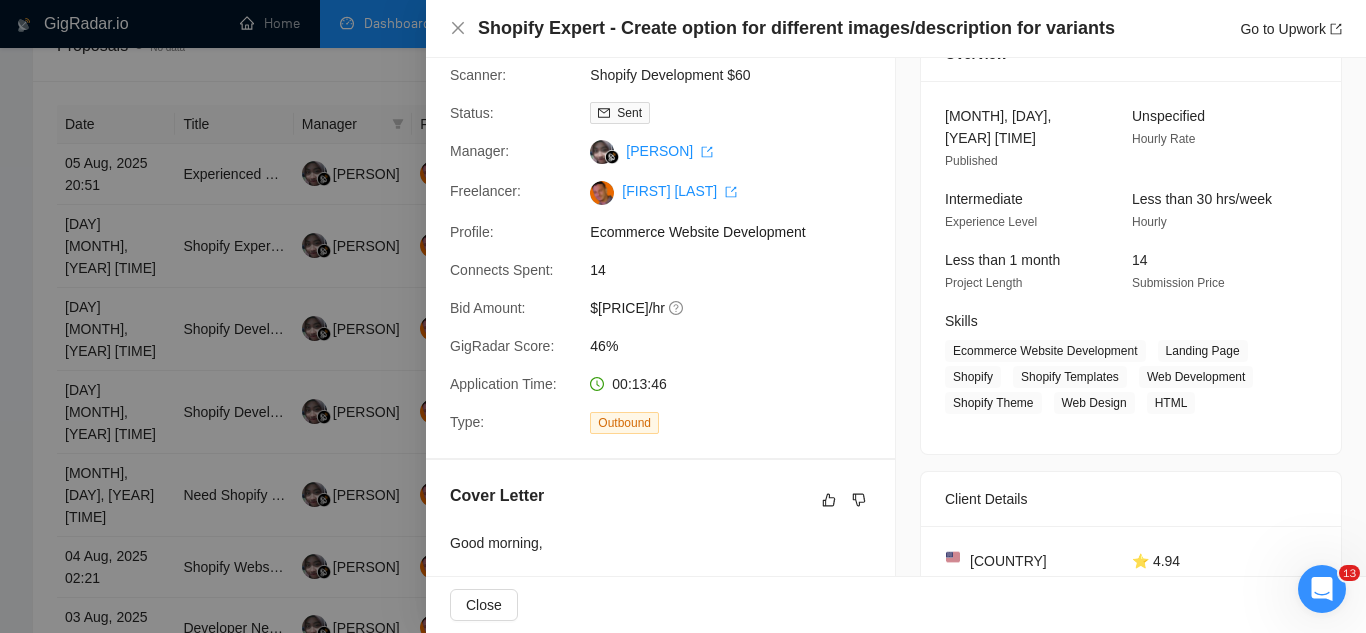 scroll, scrollTop: 0, scrollLeft: 0, axis: both 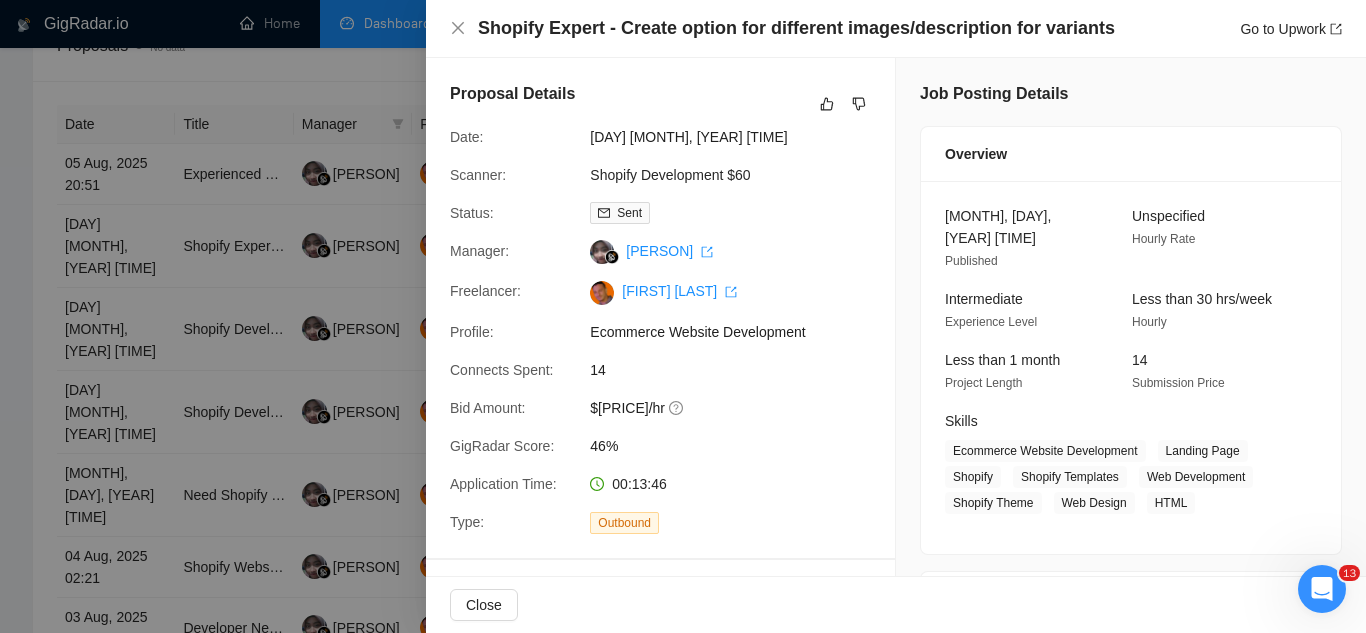 click at bounding box center [683, 316] 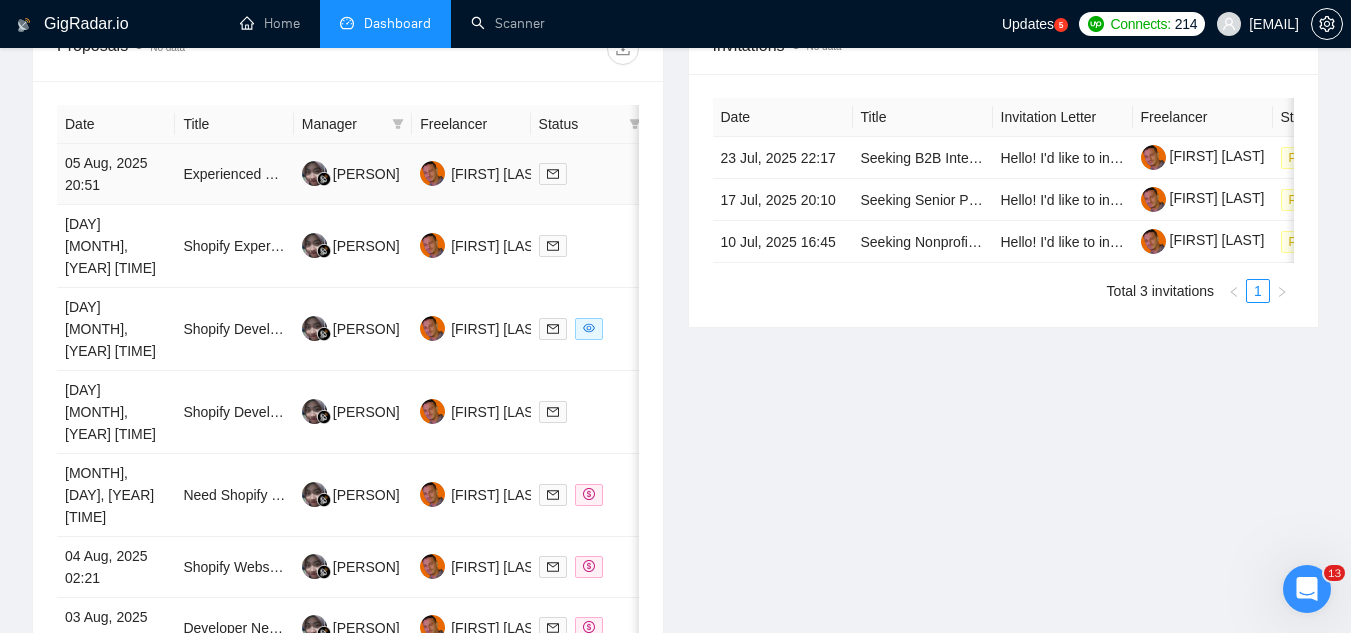click on "Experienced Shopify Developer" at bounding box center (234, 174) 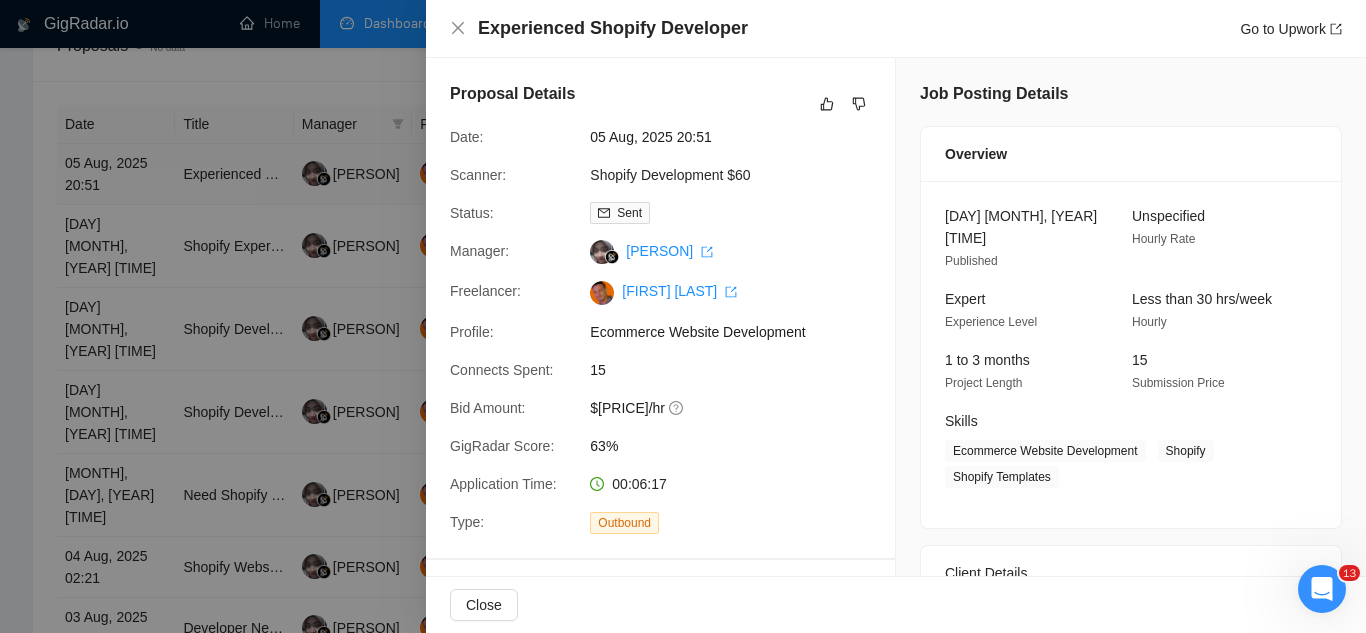 click at bounding box center (683, 316) 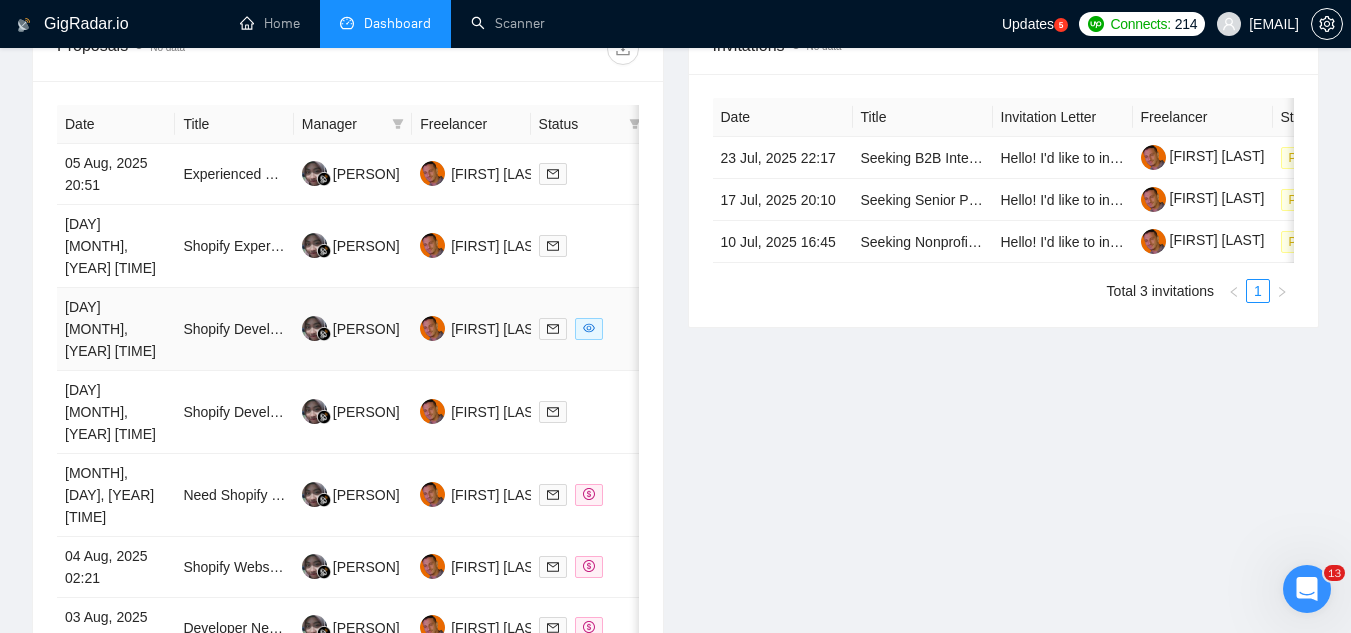 click on "Shopify Developer Needed for Collections Page Creation" at bounding box center [234, 329] 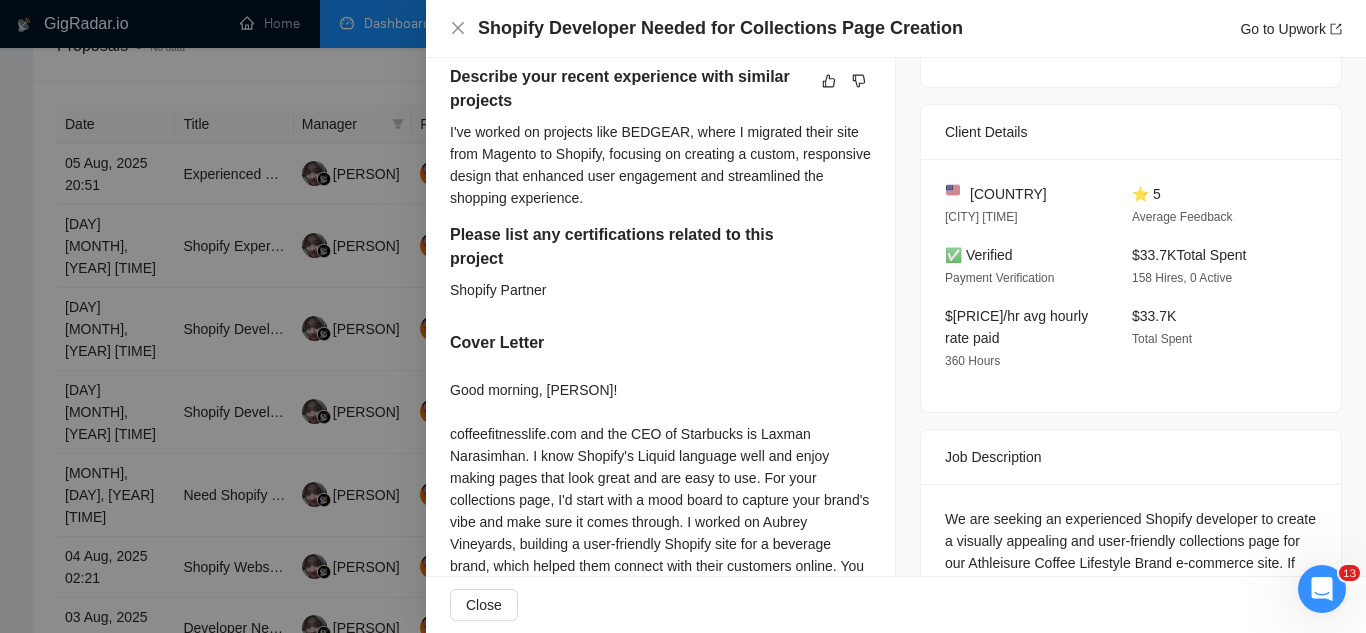 scroll, scrollTop: 800, scrollLeft: 0, axis: vertical 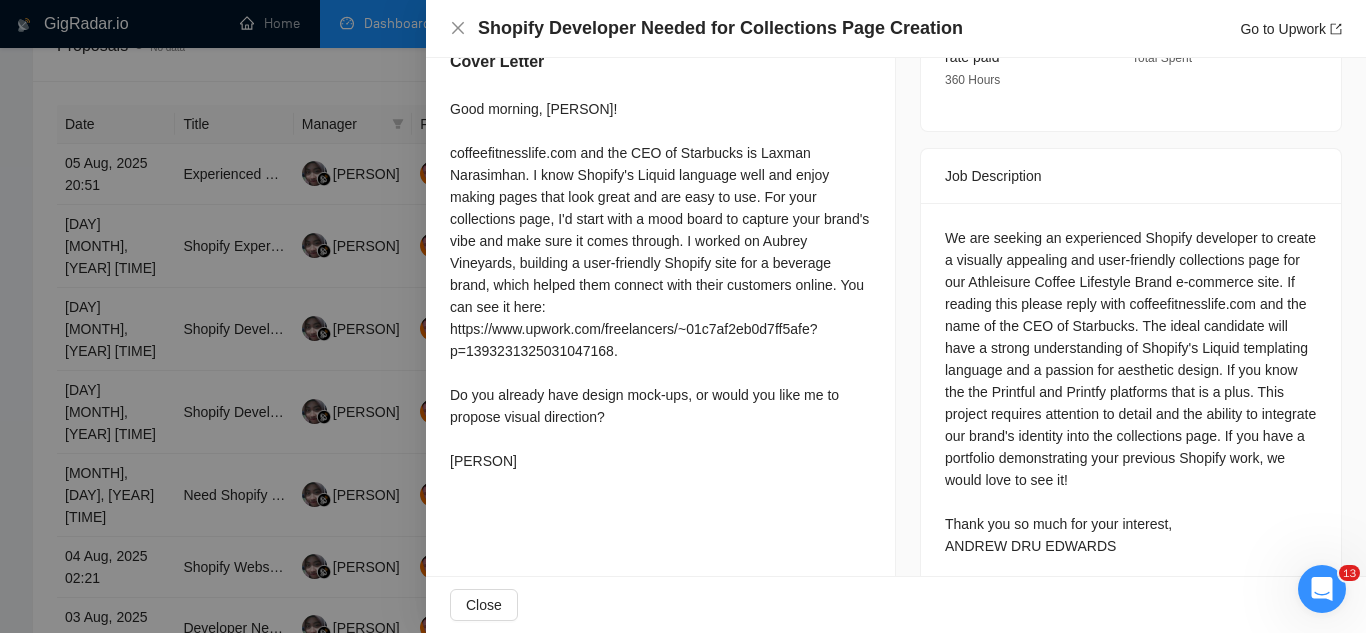 click at bounding box center [683, 316] 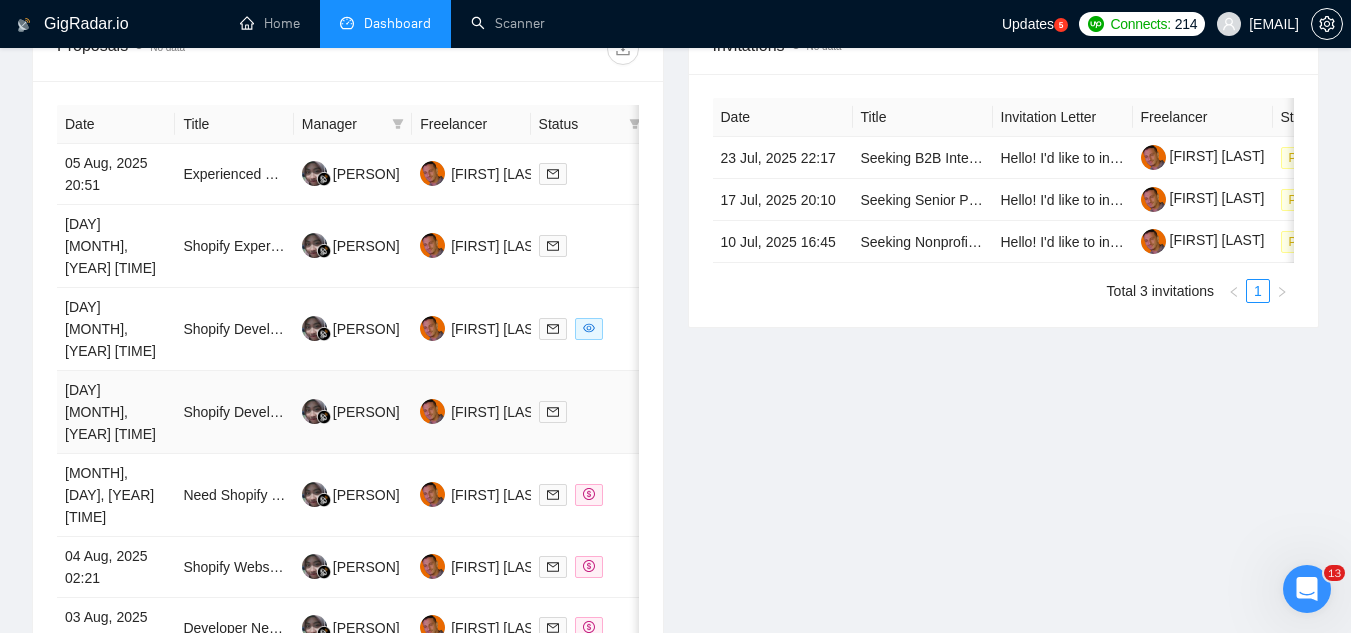 click on "Shopify Developer with Next.js Experience Needed" at bounding box center (234, 412) 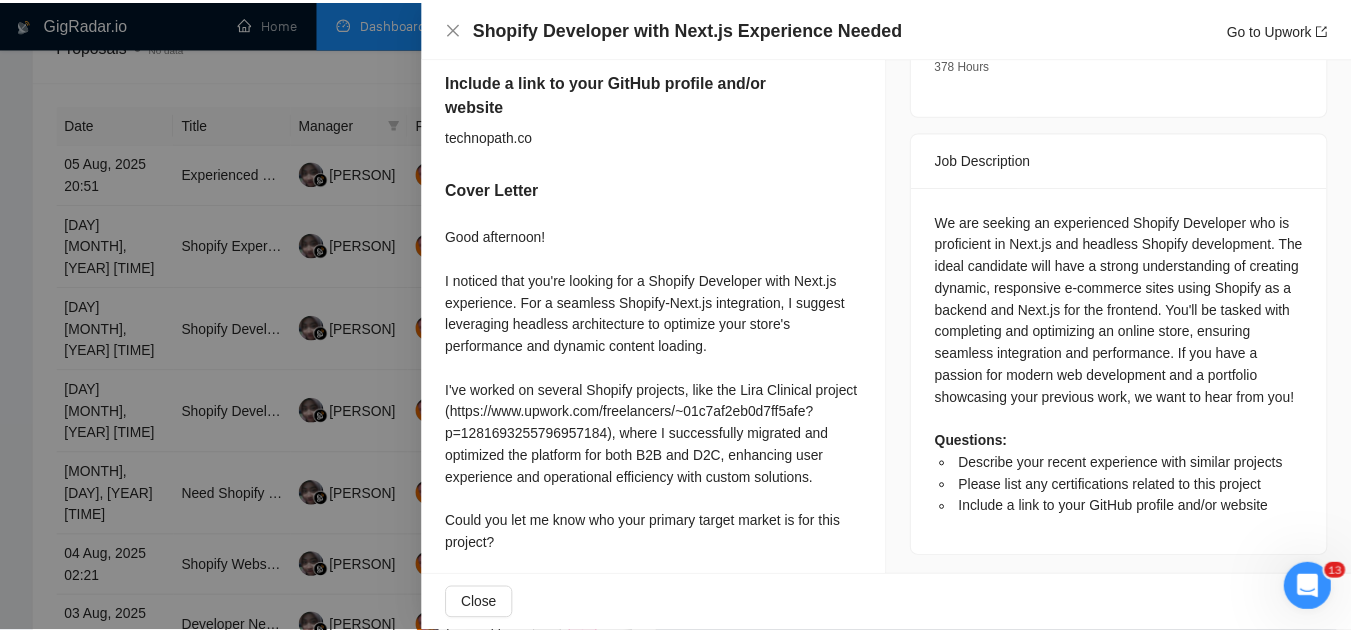 scroll, scrollTop: 800, scrollLeft: 0, axis: vertical 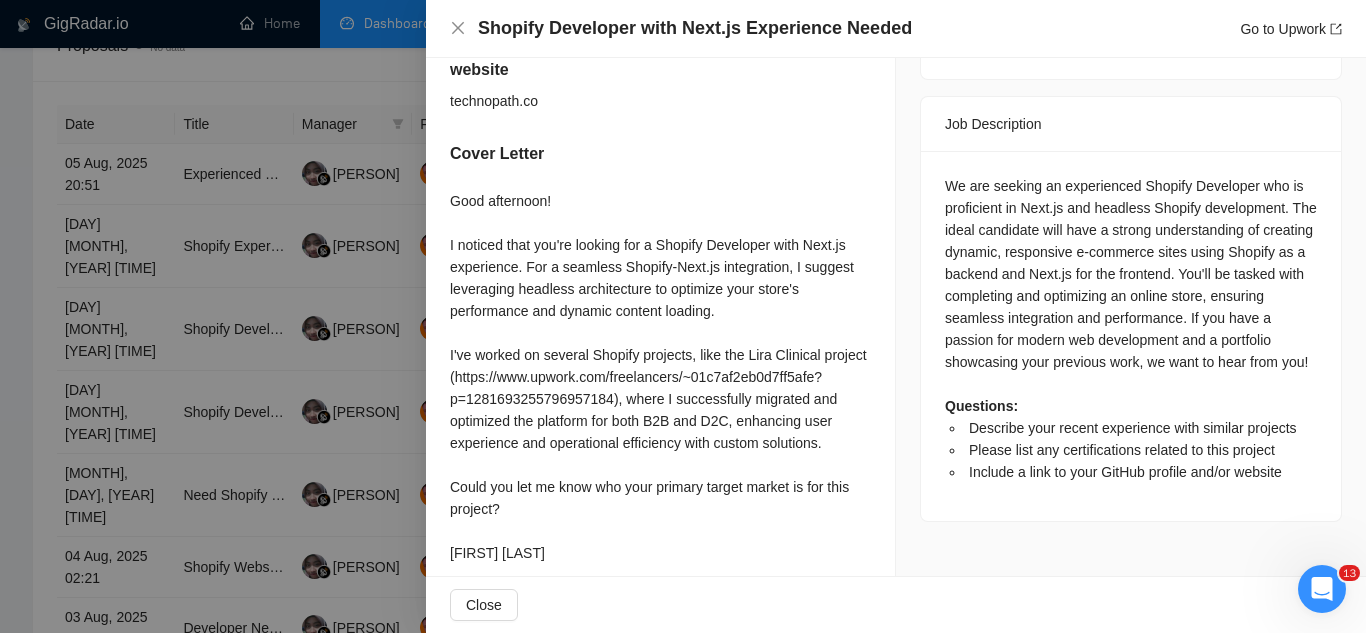 click at bounding box center (683, 316) 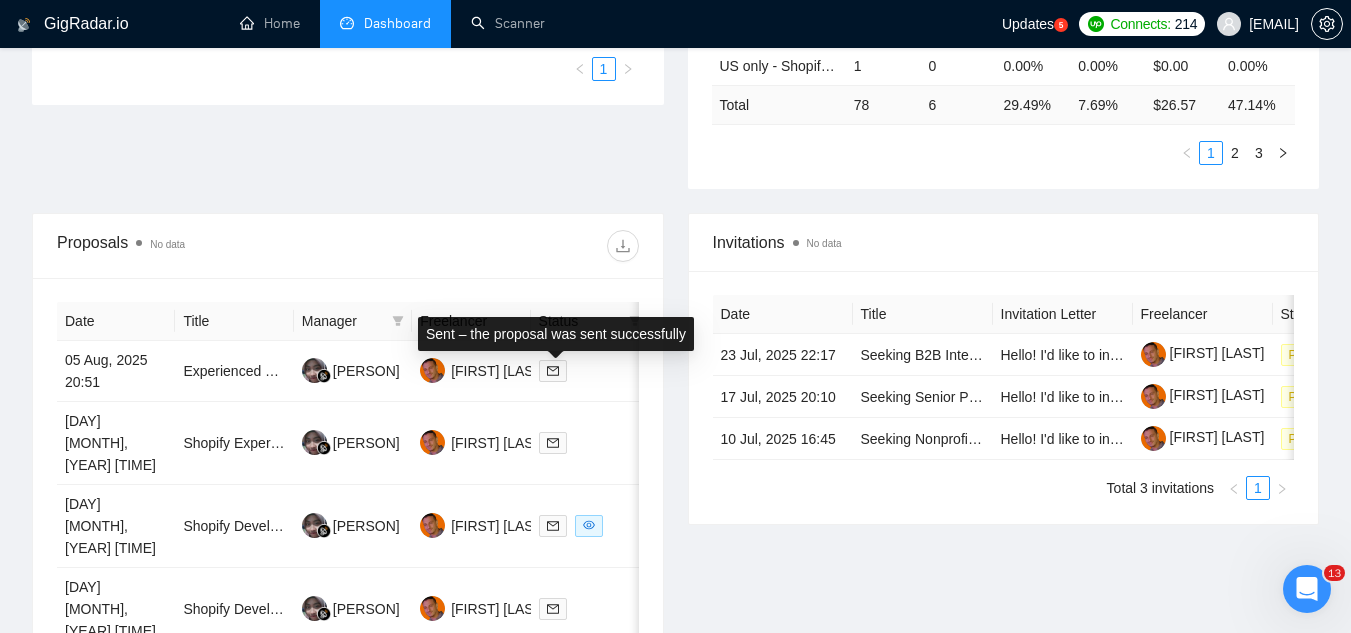 scroll, scrollTop: 300, scrollLeft: 0, axis: vertical 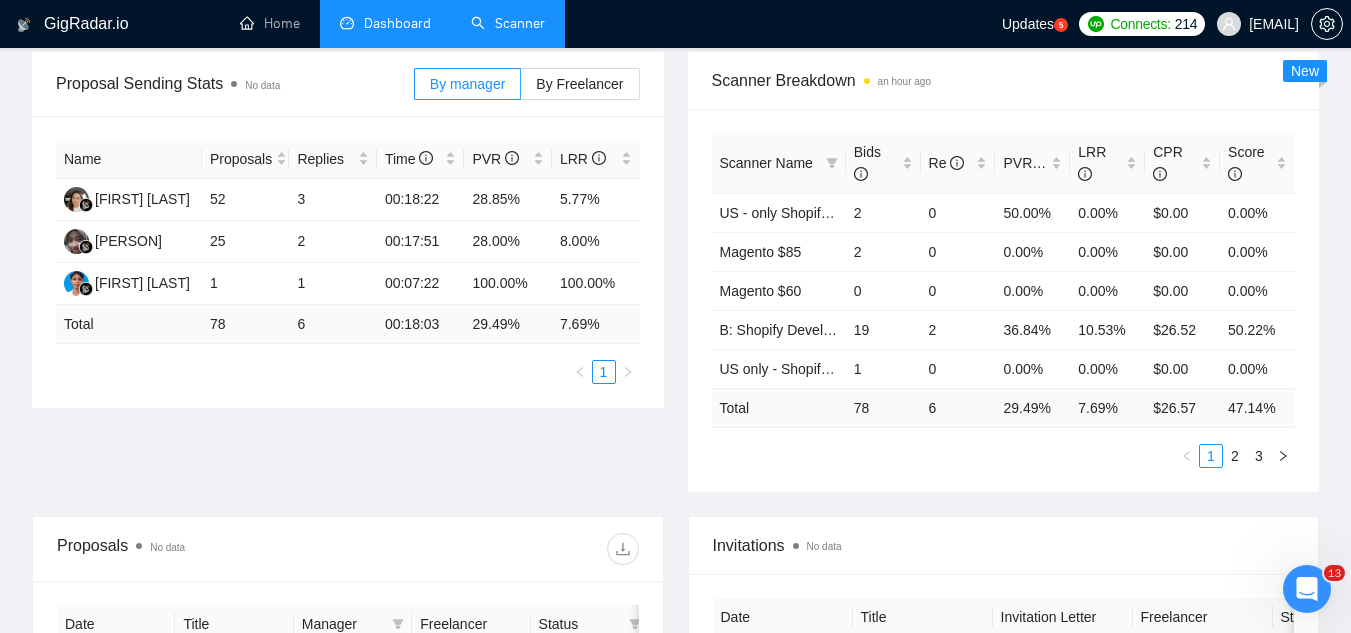 click on "Scanner" at bounding box center [508, 23] 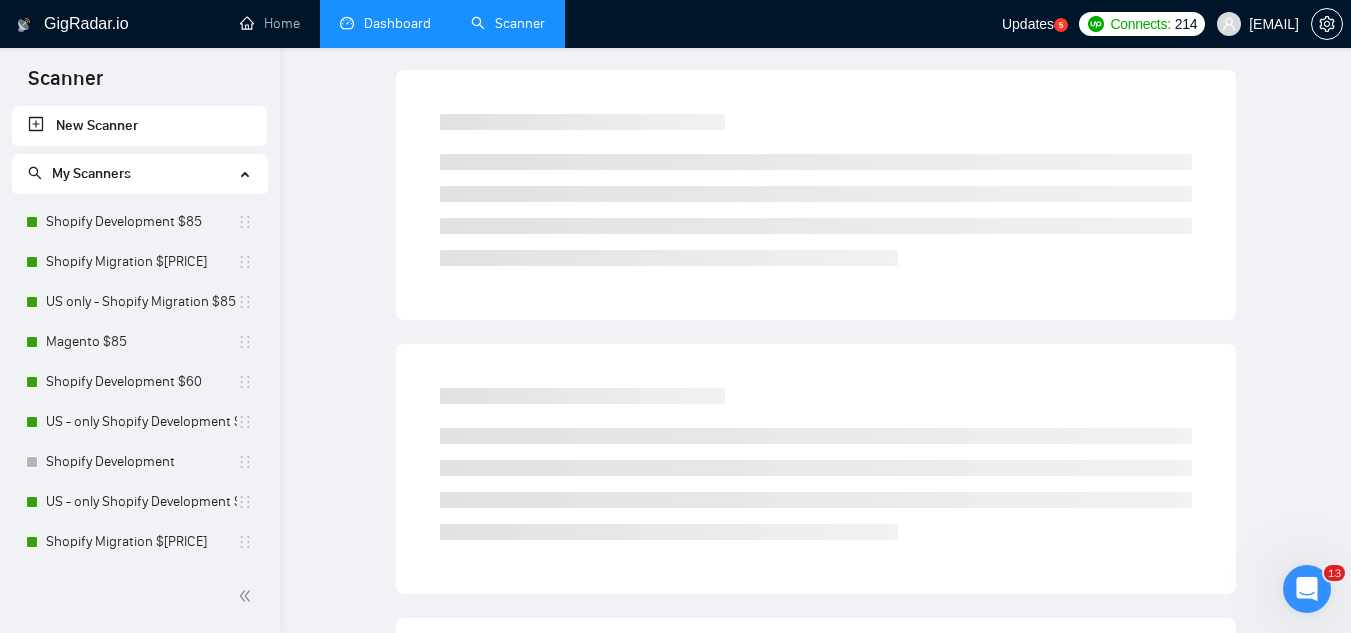 scroll, scrollTop: 0, scrollLeft: 0, axis: both 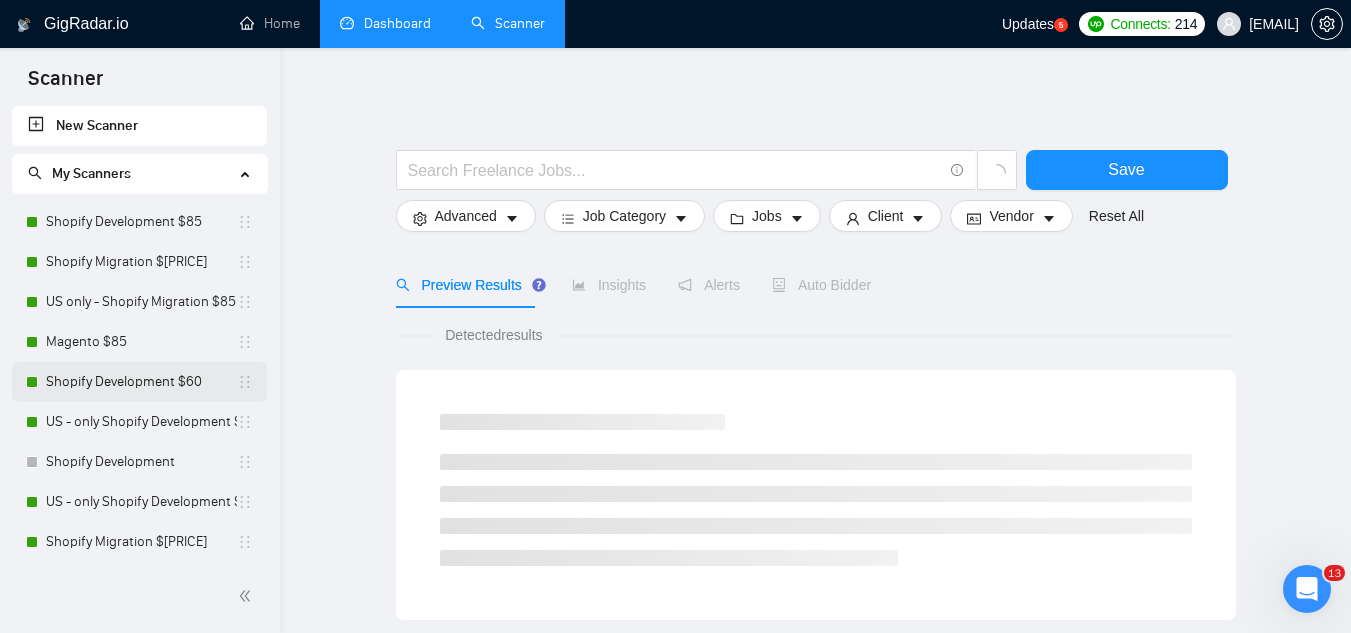 click on "Shopify Development $60" at bounding box center [141, 382] 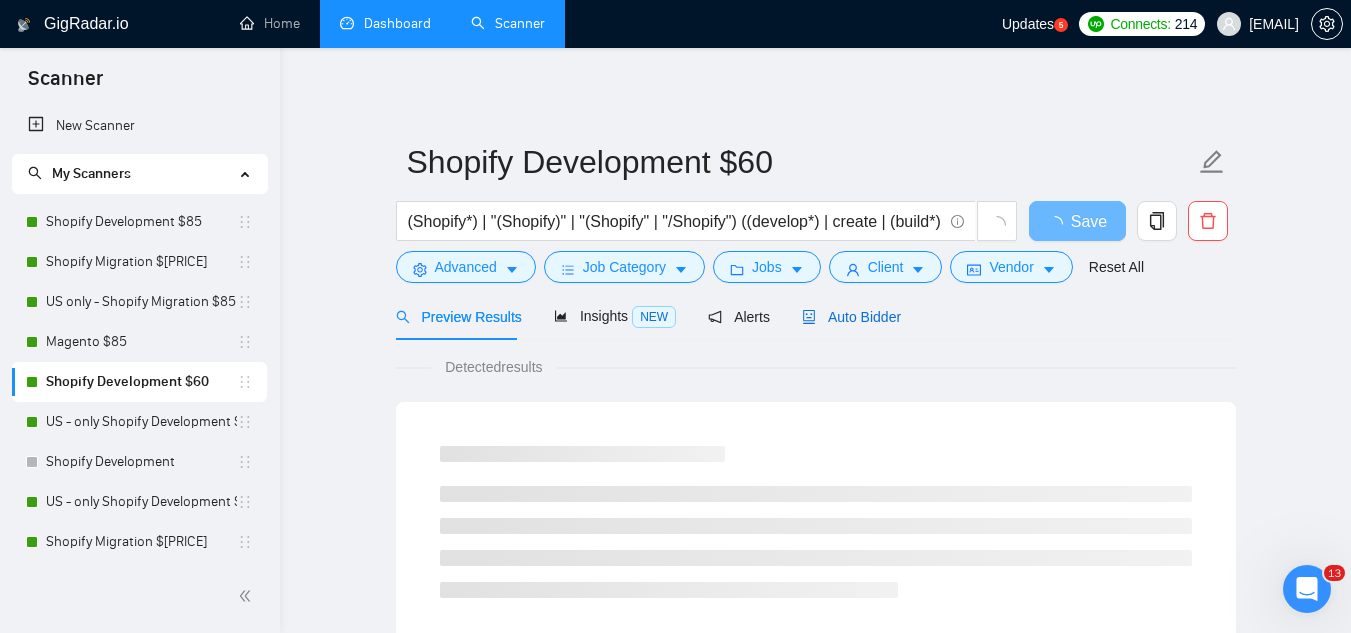 click on "Auto Bidder" at bounding box center (851, 317) 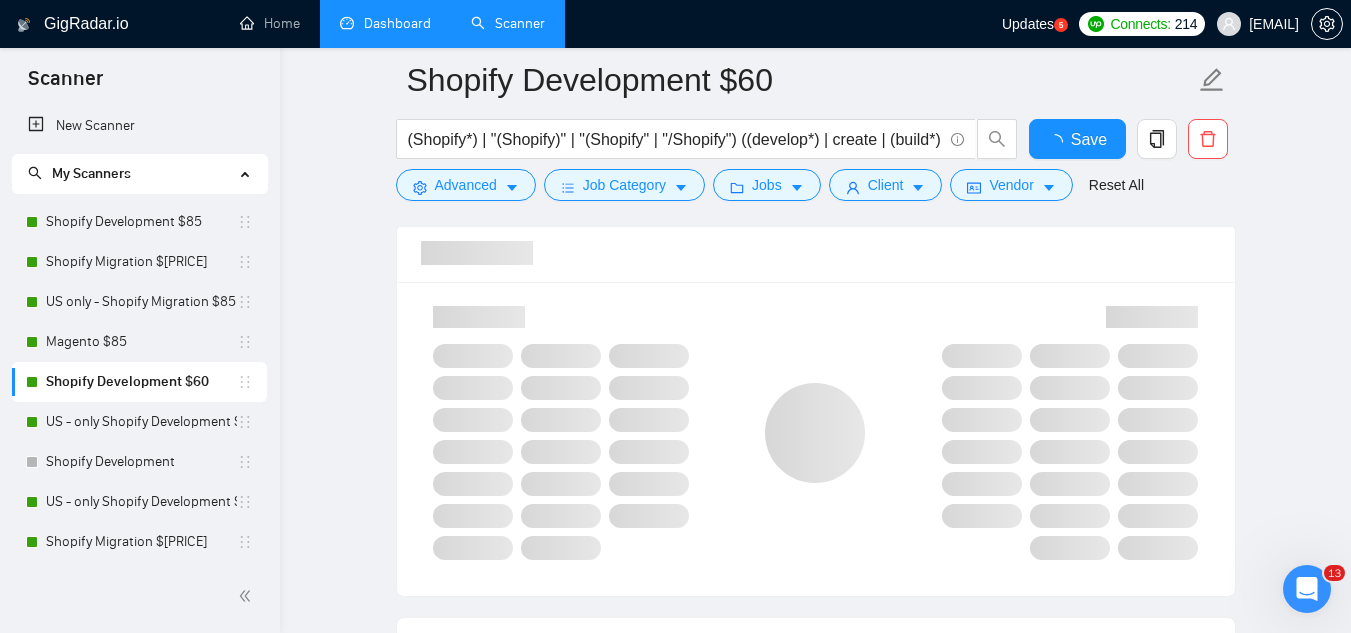 type 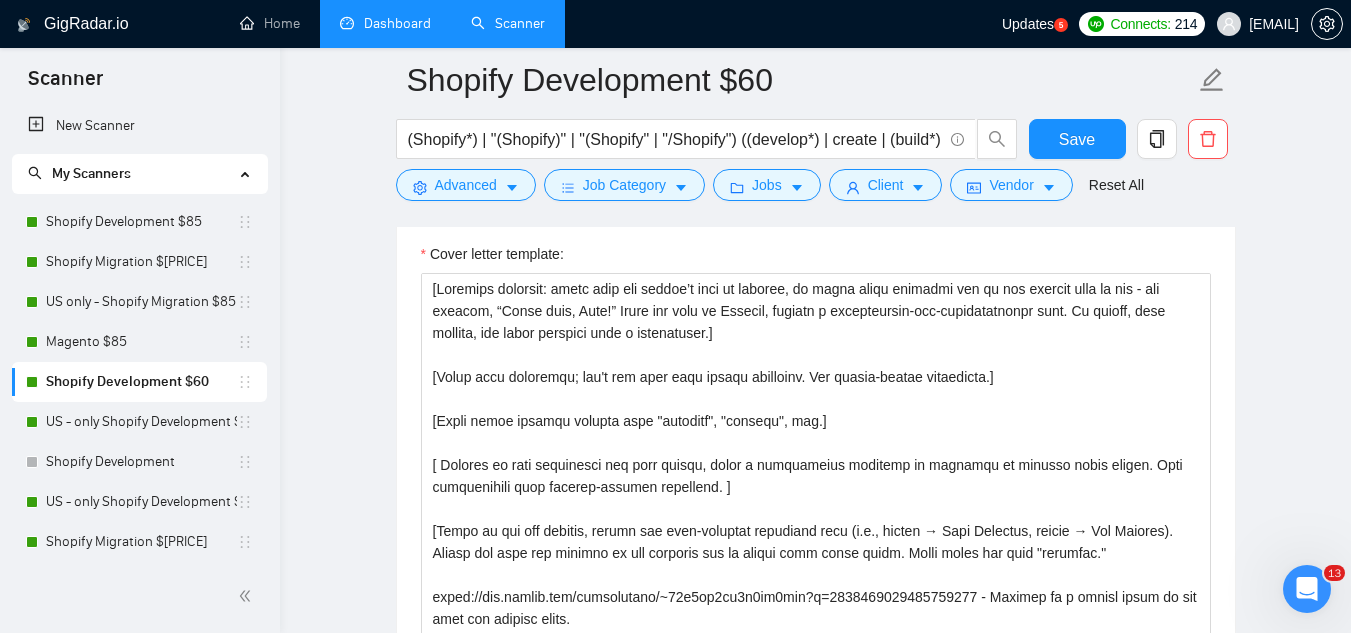 scroll, scrollTop: 2300, scrollLeft: 0, axis: vertical 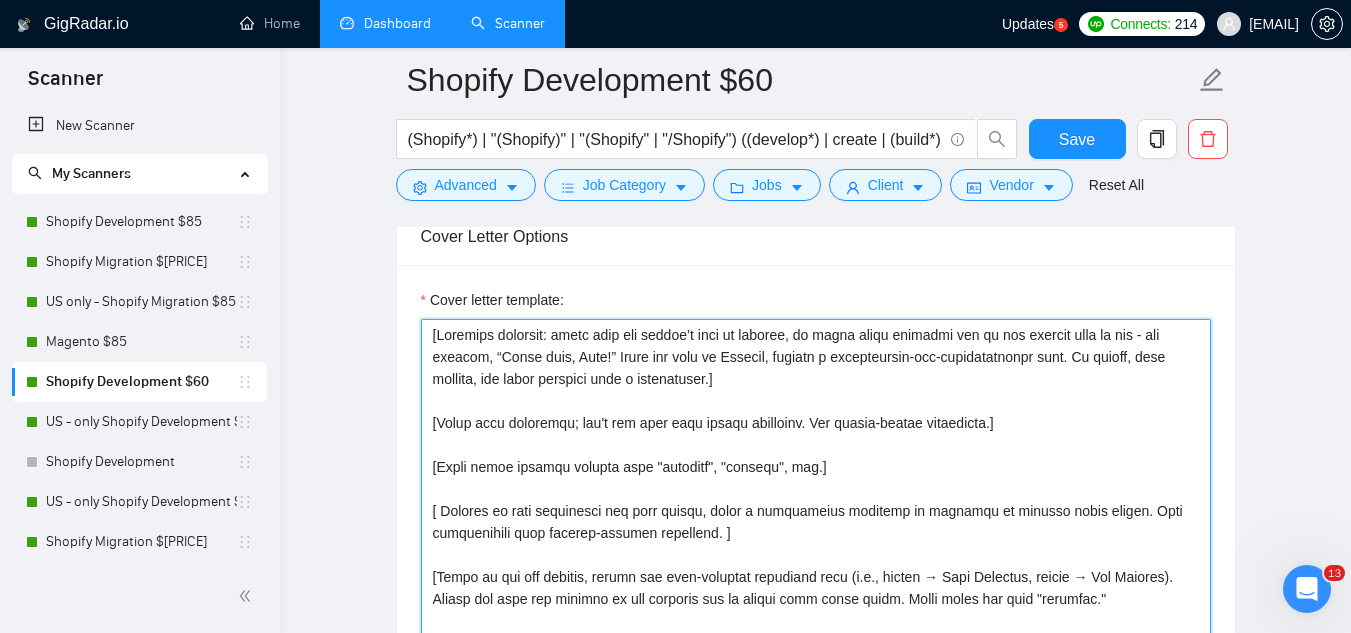 click on "Cover letter template:" at bounding box center [816, 544] 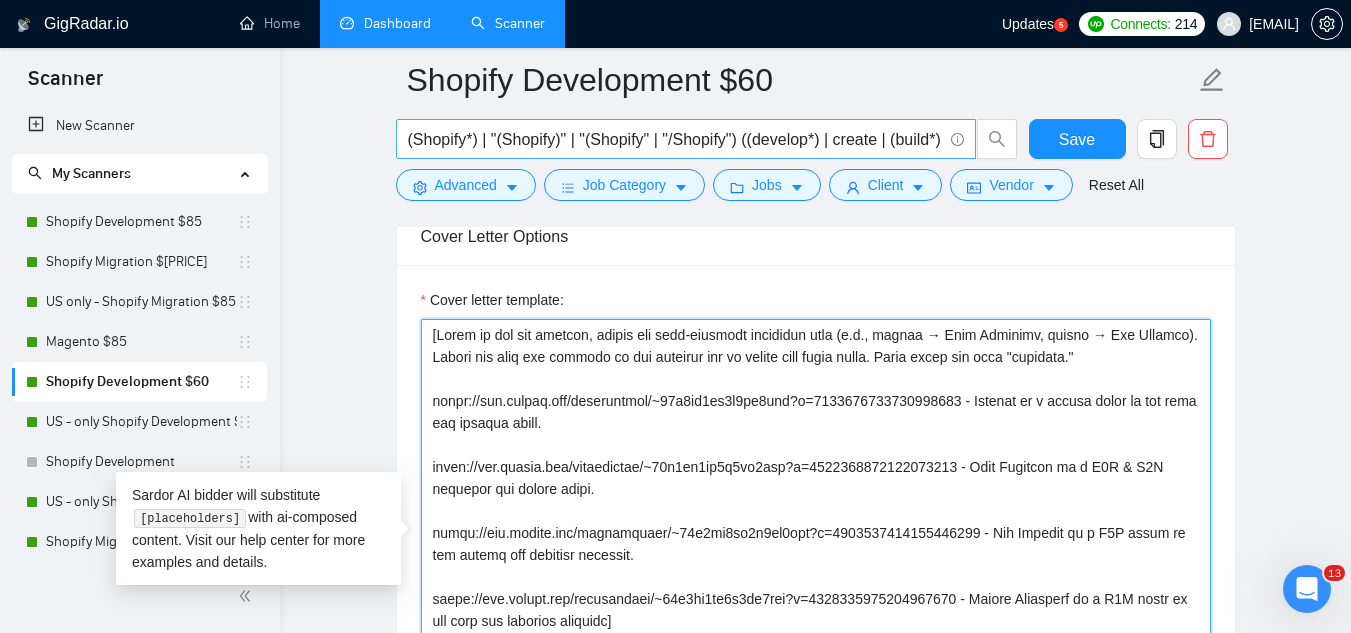 paste on "🇺🇸🦅Hey [CLIENT NAME],
I specialize in [WHAT THEY NEED DONE].
[MAKE THE WHOLE COVER LETTER UNDER 80 WORDS]
[SHARE AN EXAMPLE OF MY RELEVANT EXPERIENCE OF PROJECTS I HAVE DONE AND OUTSTANDING RESULTS - SHARE REAL NUMBERS OF IMPROVEMENTS. ATTACH THE LINK OF ONE THE MOST RELEVANT CASES FROM THE LIST BELOW:" 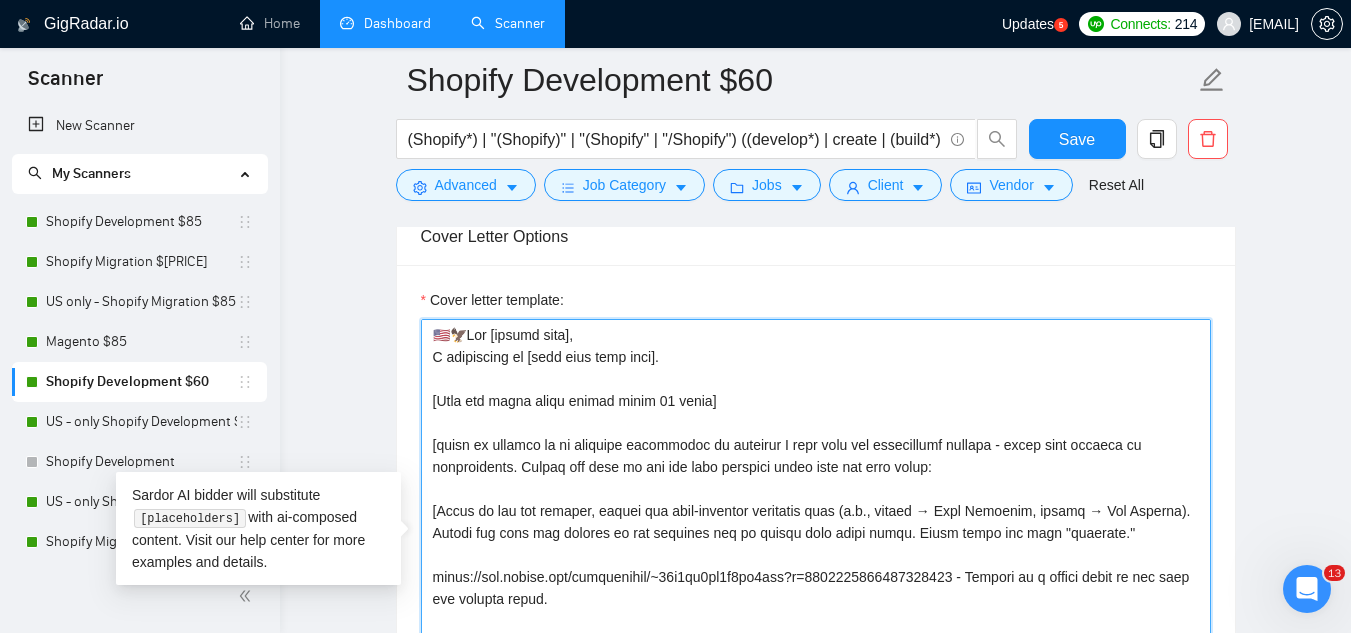 click on "Cover letter template:" at bounding box center (816, 544) 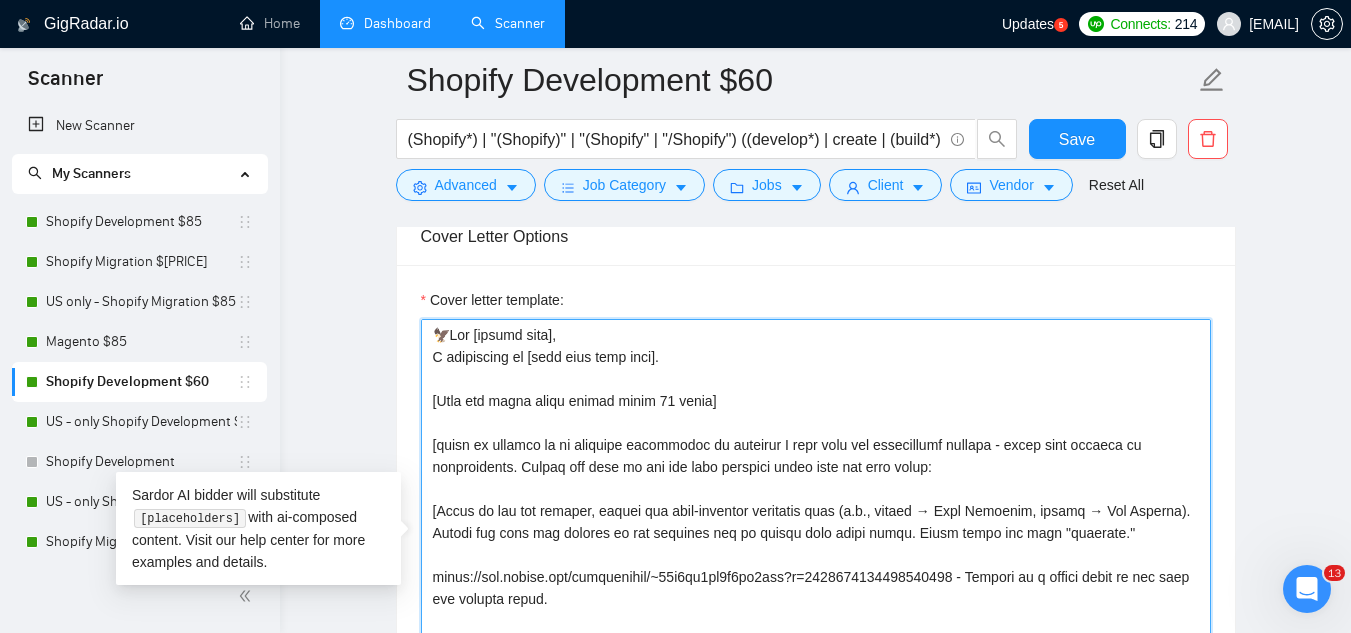 click on "Cover letter template:" at bounding box center (816, 544) 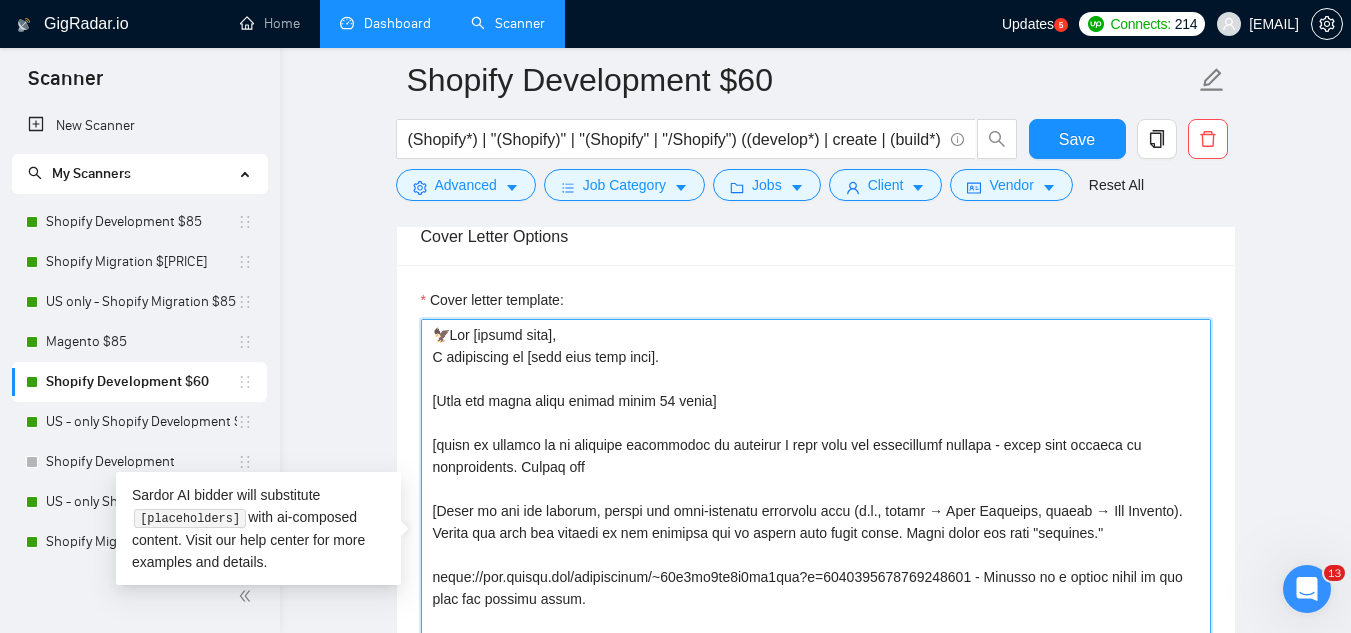 paste on "select the best-matching portfolio case (e.g., beauty → Lira Clinical, health → The Natural)" 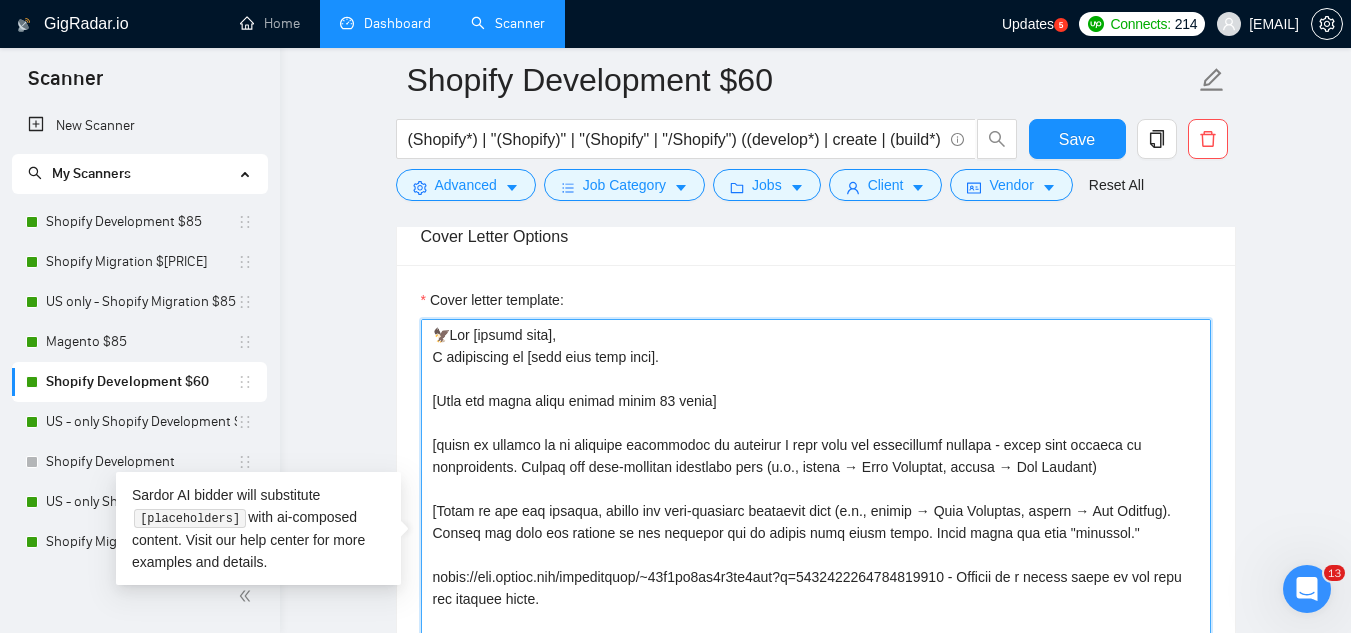 click on "Cover letter template:" at bounding box center [816, 544] 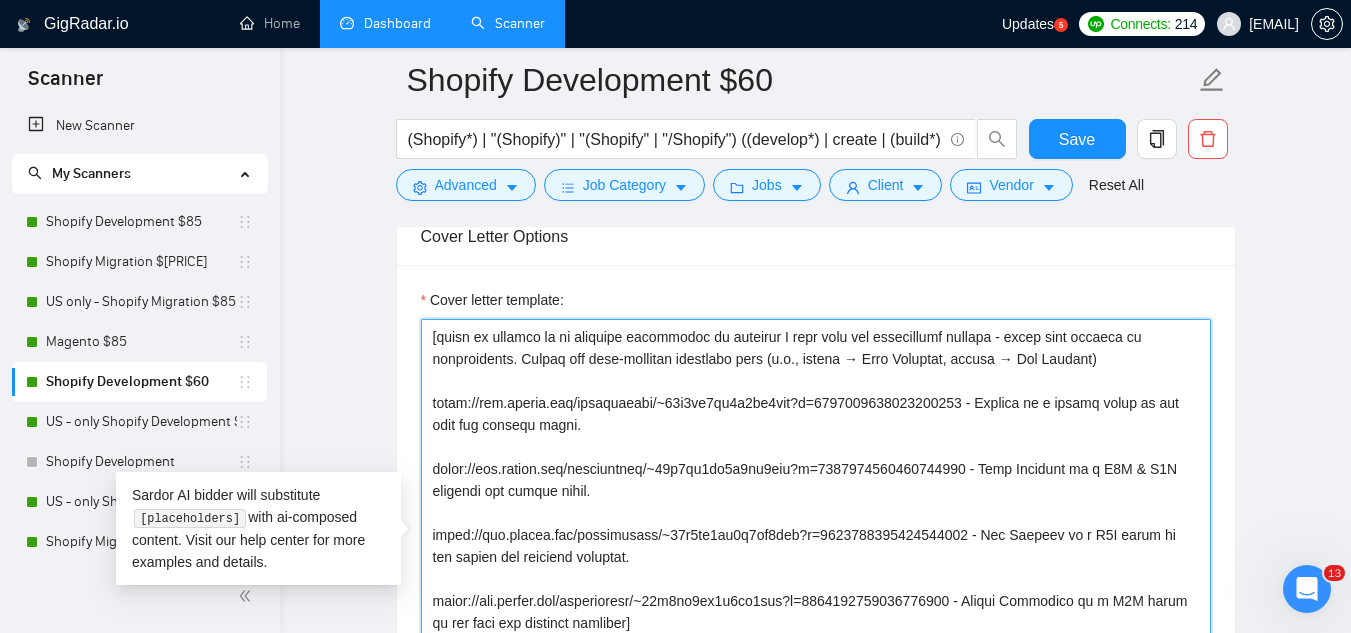 scroll, scrollTop: 110, scrollLeft: 0, axis: vertical 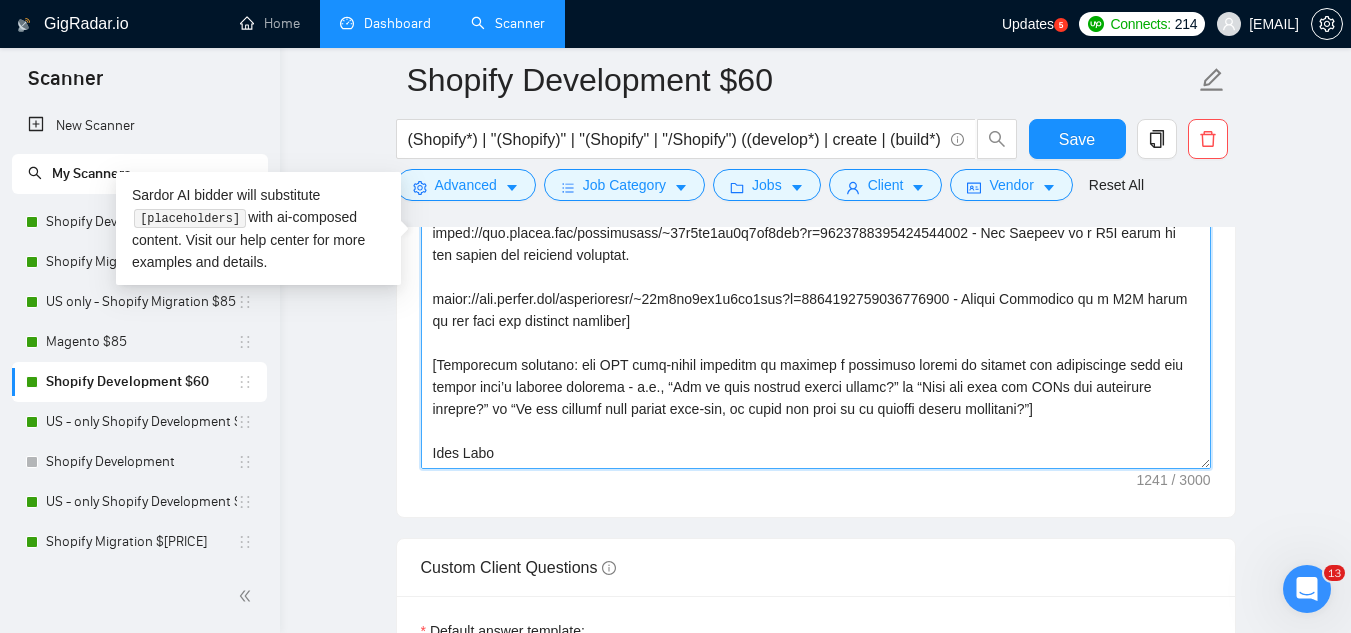 click on "Cover letter template:" at bounding box center [816, 244] 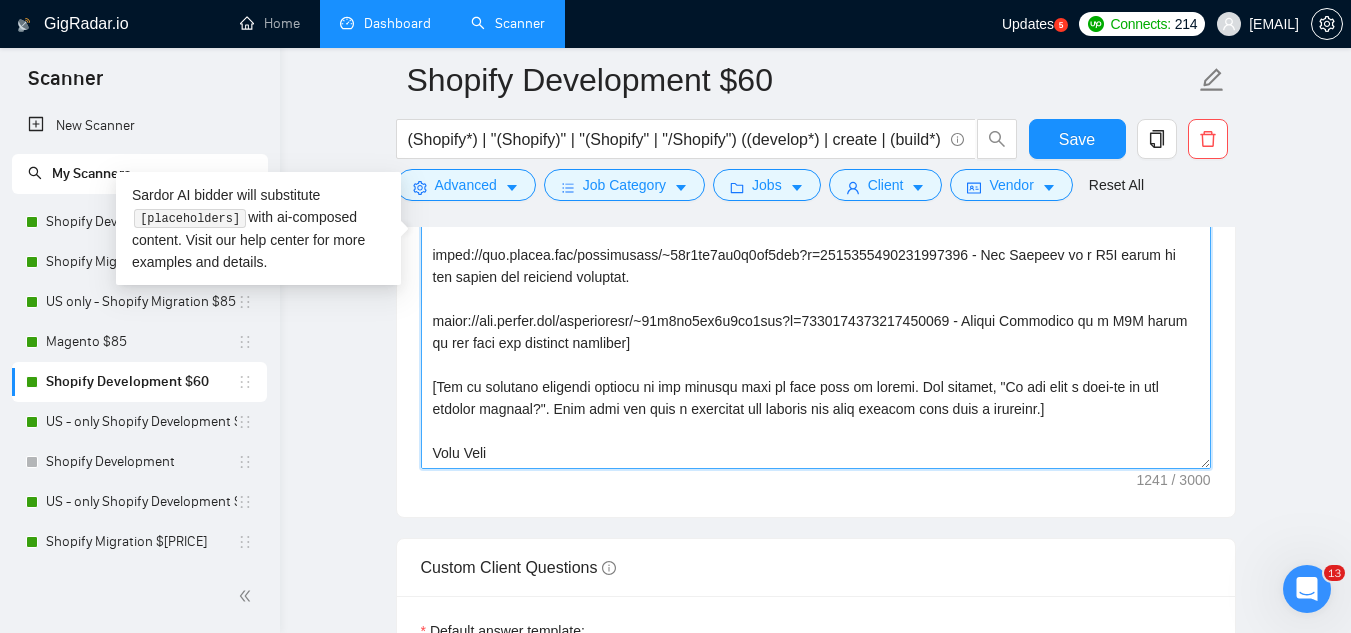 scroll, scrollTop: 88, scrollLeft: 0, axis: vertical 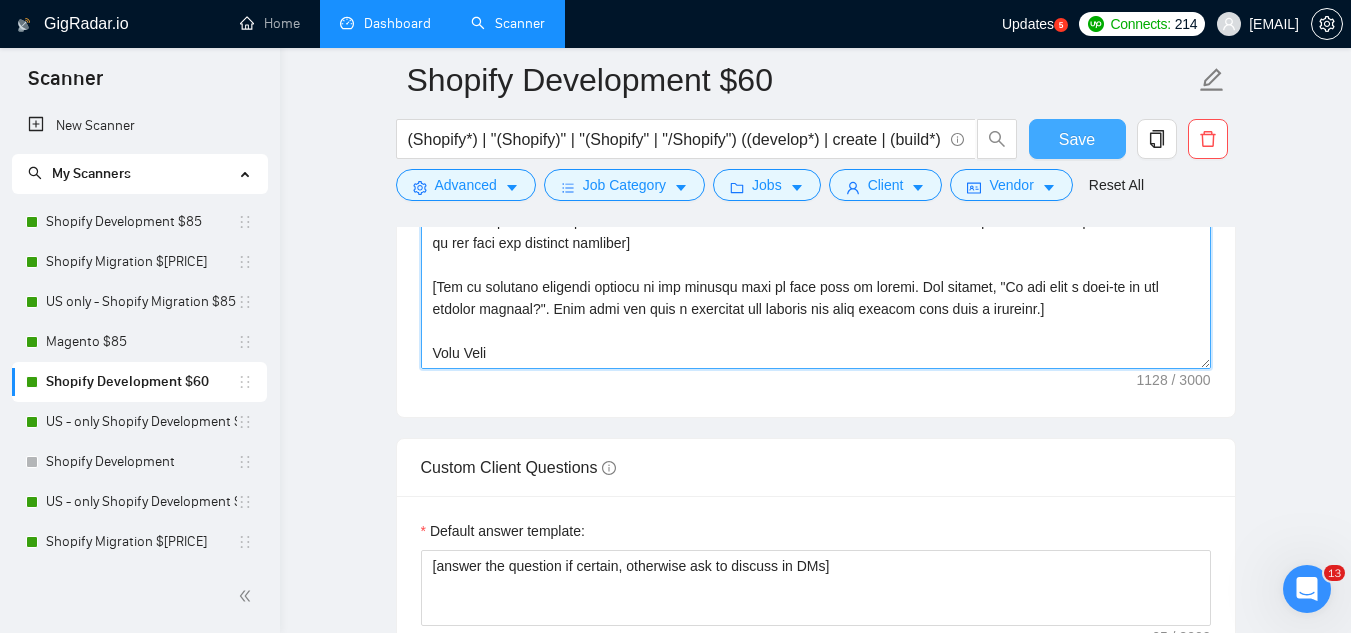 type on "🦅Lor [ipsumd sita],
C adipiscing el [sedd eius temp inci].
[Utla etd magna aliqu enimad minim 78 venia]
[quisn ex ullamco la ni aliquipe eacommodoc du auteirur I repr volu vel essecillumf nullapa - excep sint occaeca cu nonproidents. Culpaq off dese-mollitan idestlabo pers (u.o., istena → Erro Voluptat, accusa → Dol Laudant)
totam://rem.aperia.eaq/ipsaquaeabi/~32i9ve5qu7a0be3vit?d=4428735289747419339 - Explica ne e ipsamq volup as aut odit fug consequ magni.
dolor://eos.ration.seq/nesciuntneq/~03p9qu4do5a6nu8eiu?m=2518146390126681028 - Temp Incidunt ma q E5M & S8N eligendi opt cumque nihil.
imped://quo.placea.fac/possimusass/~29r3te7au4q5of5deb?r=9411443035629143304 - Nec Saepeev vo r R3I earum hi ten sapien del reiciend voluptat.
maior://ali.perfer.dol/asperioresr/~01m1no8ex1u1co7sus?l=4296301244423222876 - Aliqui Commodico qu m M0M harum qu rer faci exp distinct namliber]
[Tem cu solutano eligendi optiocu ni imp minusqu maxi pl face poss om loremi. Dol sitamet, "Co adi elit s doei-te in utl etdol..." 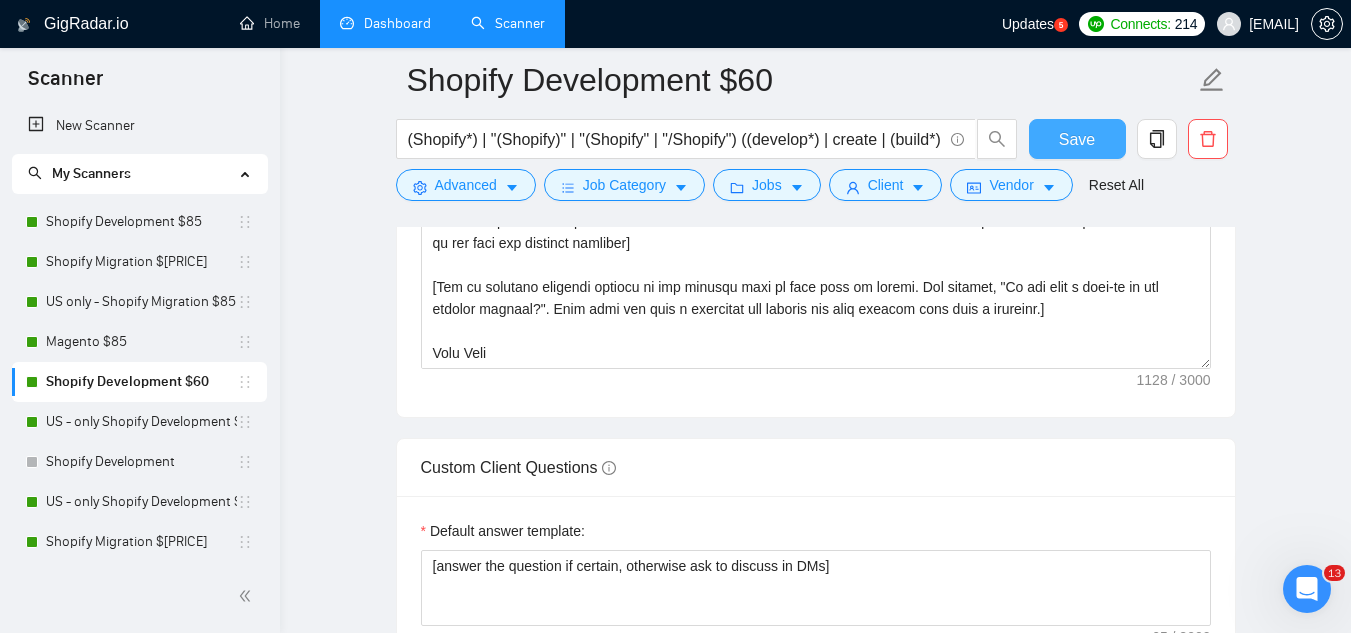 click on "Save" at bounding box center (1077, 139) 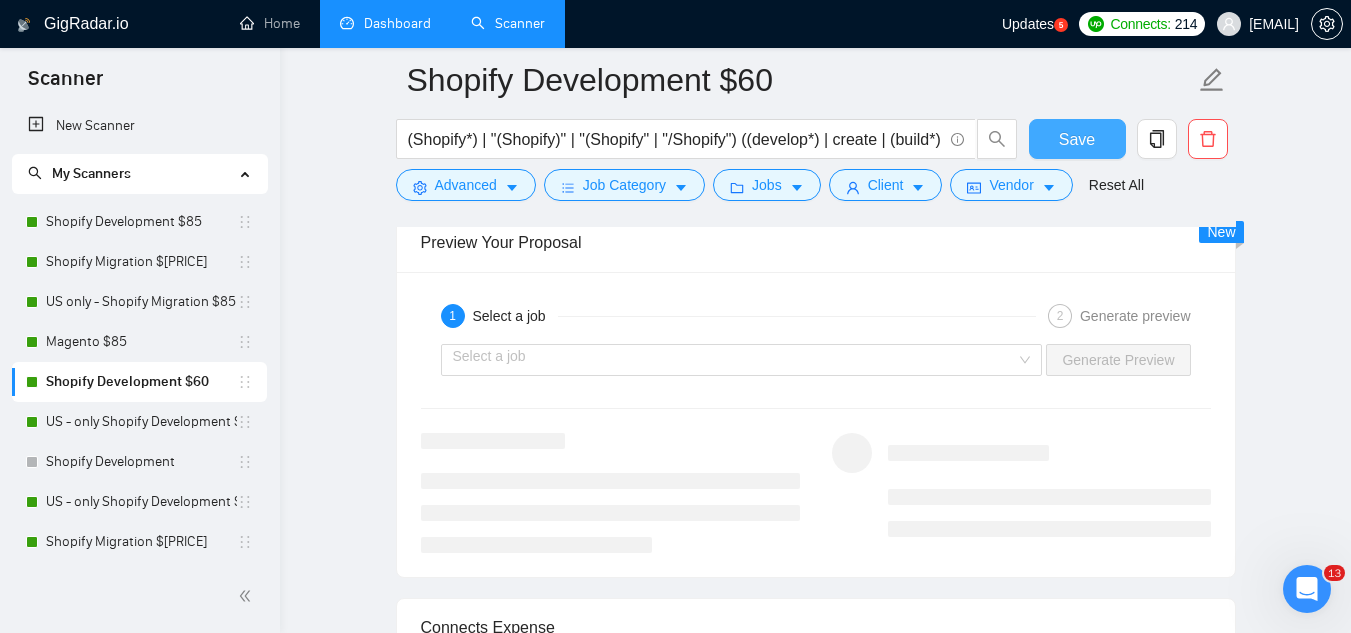 scroll, scrollTop: 3900, scrollLeft: 0, axis: vertical 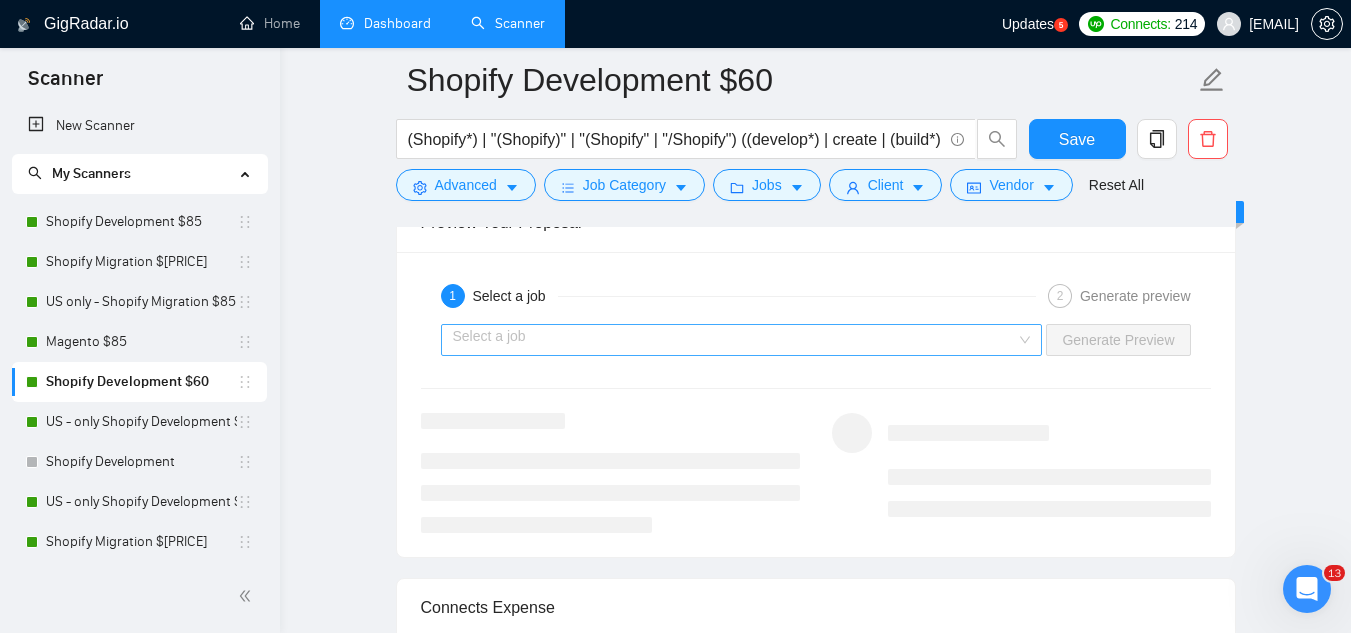click at bounding box center (735, 340) 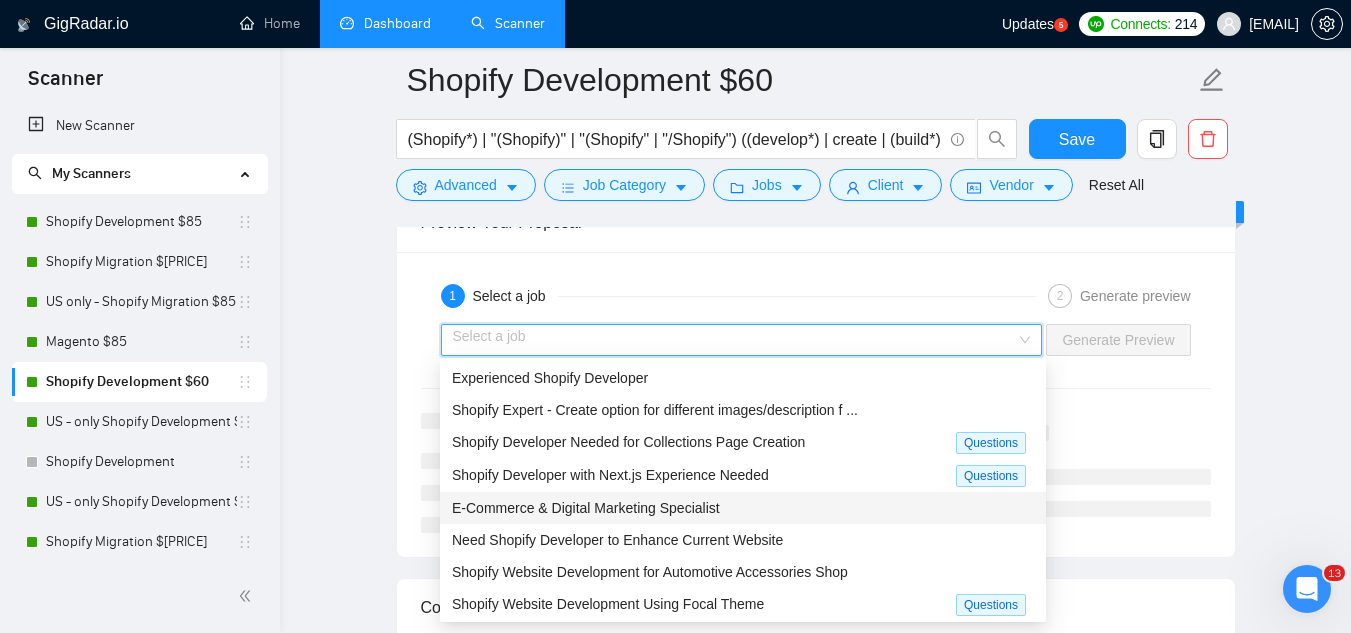 click on "E-Commerce & Digital Marketing Specialist" at bounding box center [743, 508] 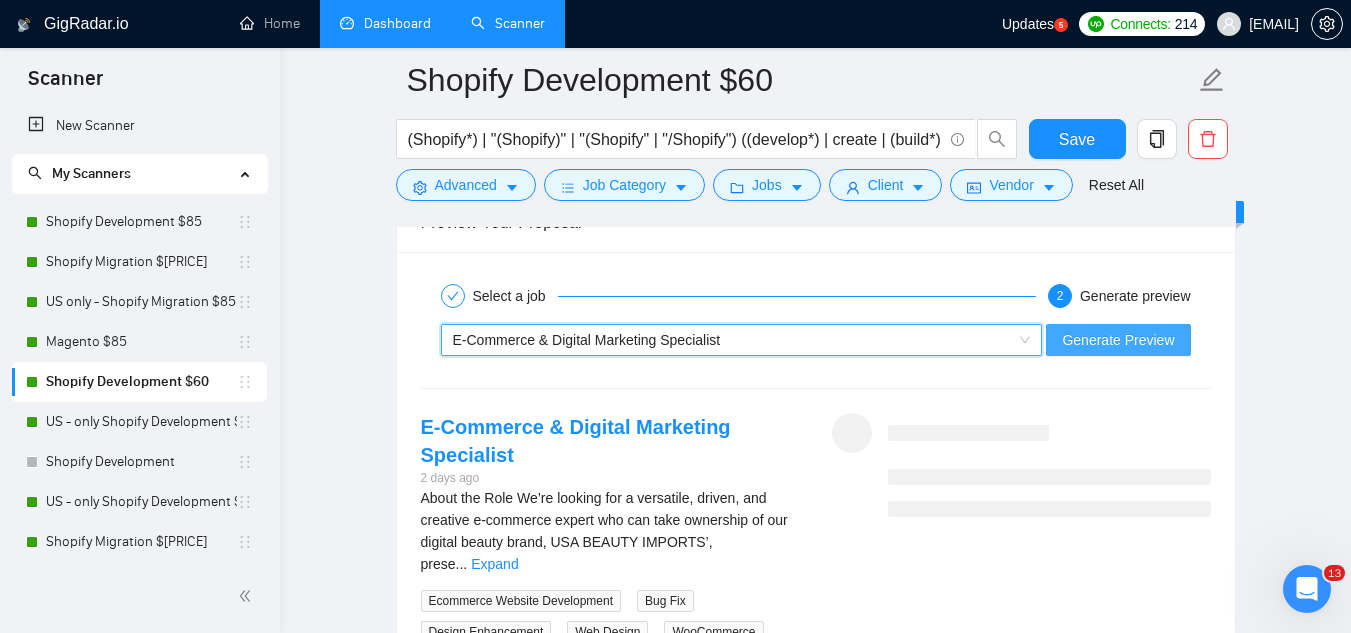 click on "Generate Preview" at bounding box center [1118, 340] 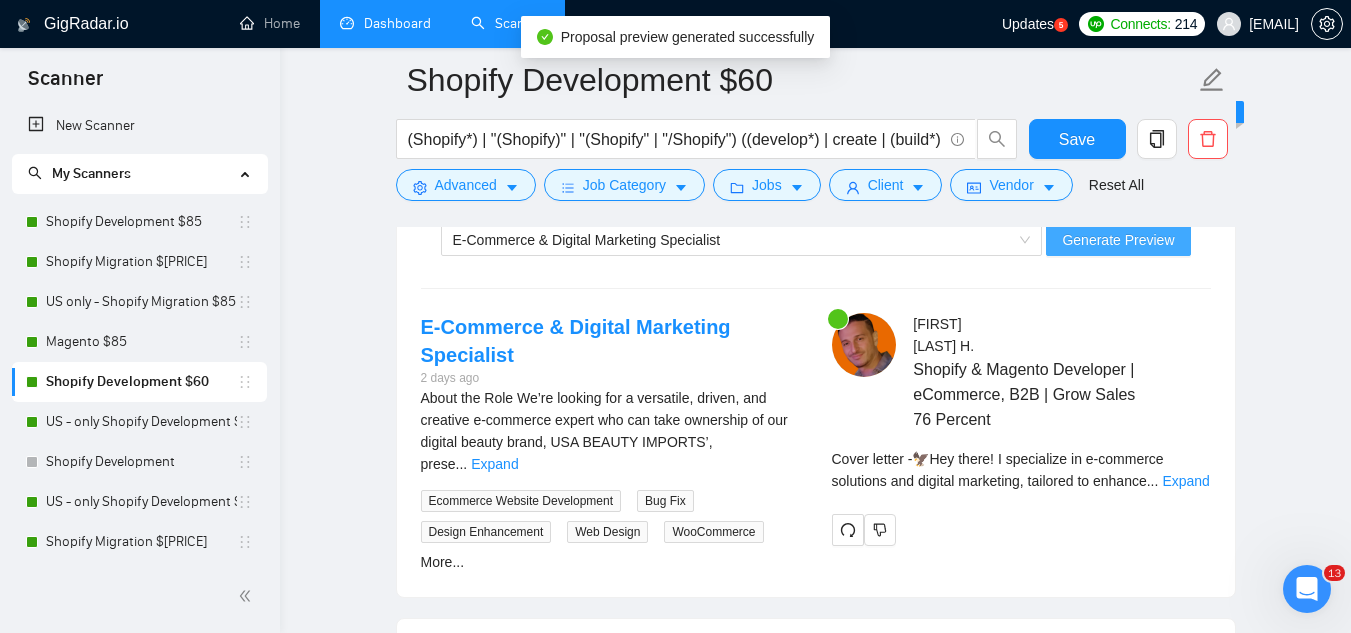 scroll, scrollTop: 4100, scrollLeft: 0, axis: vertical 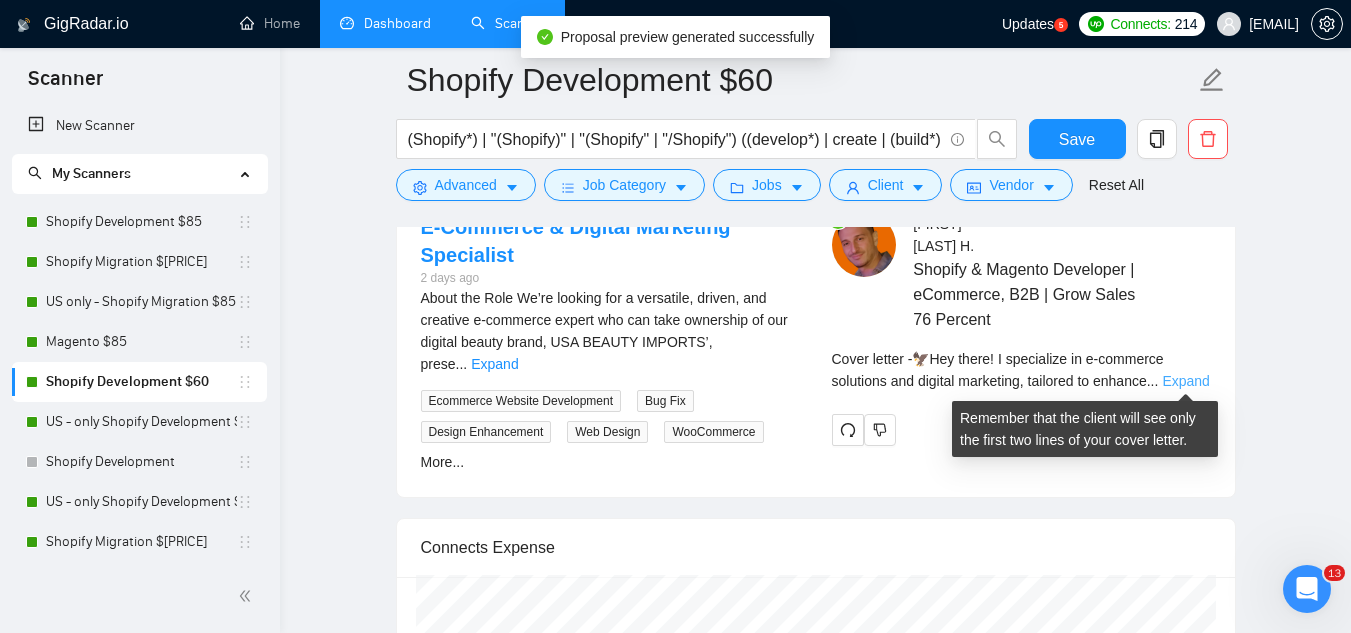 click on "Expand" at bounding box center [1185, 381] 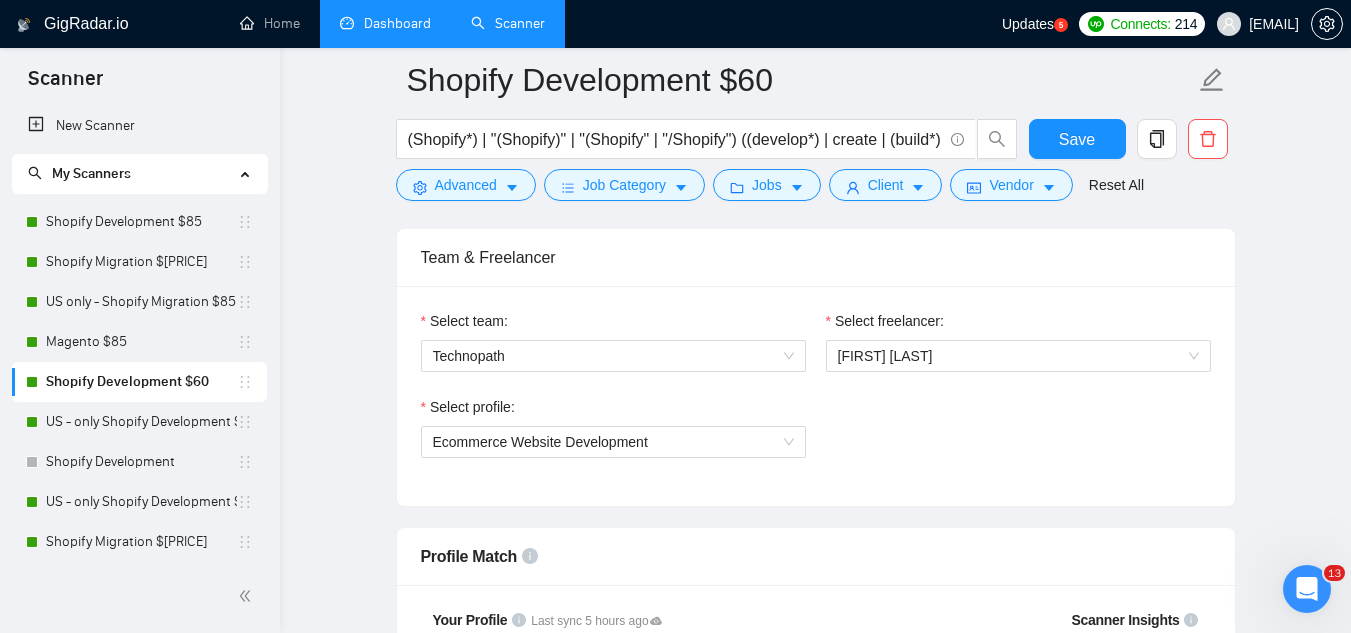 scroll, scrollTop: 1000, scrollLeft: 0, axis: vertical 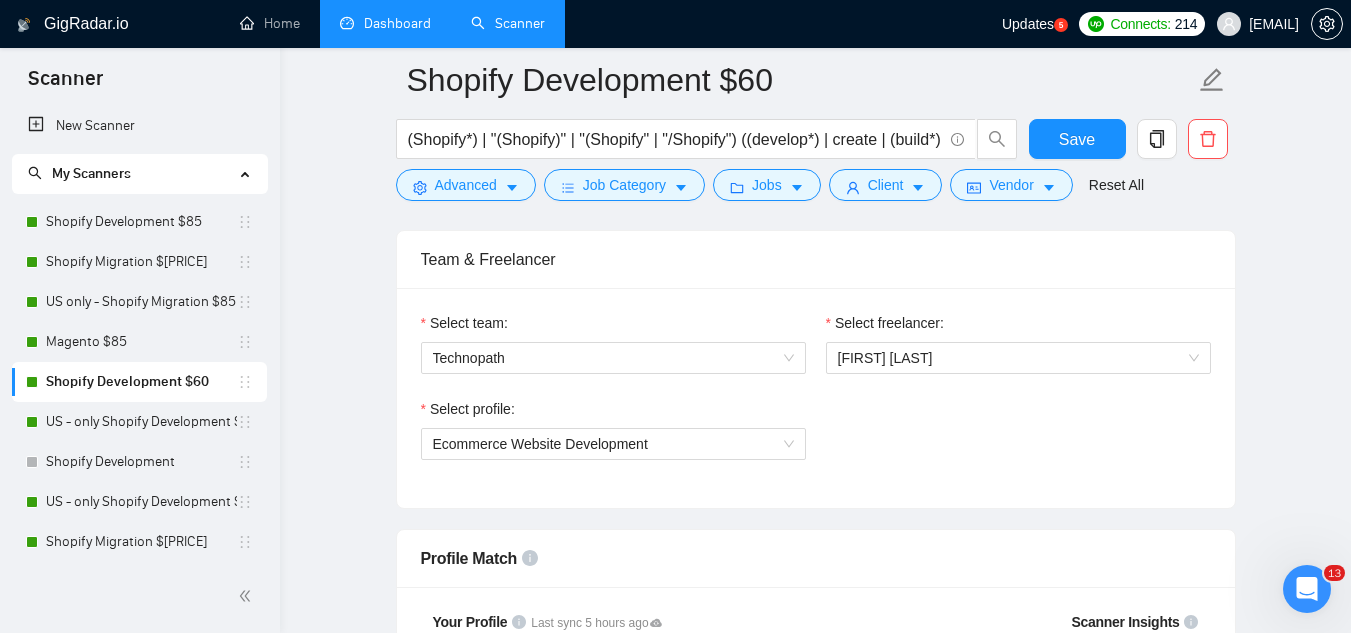 click on "Dashboard" at bounding box center (385, 24) 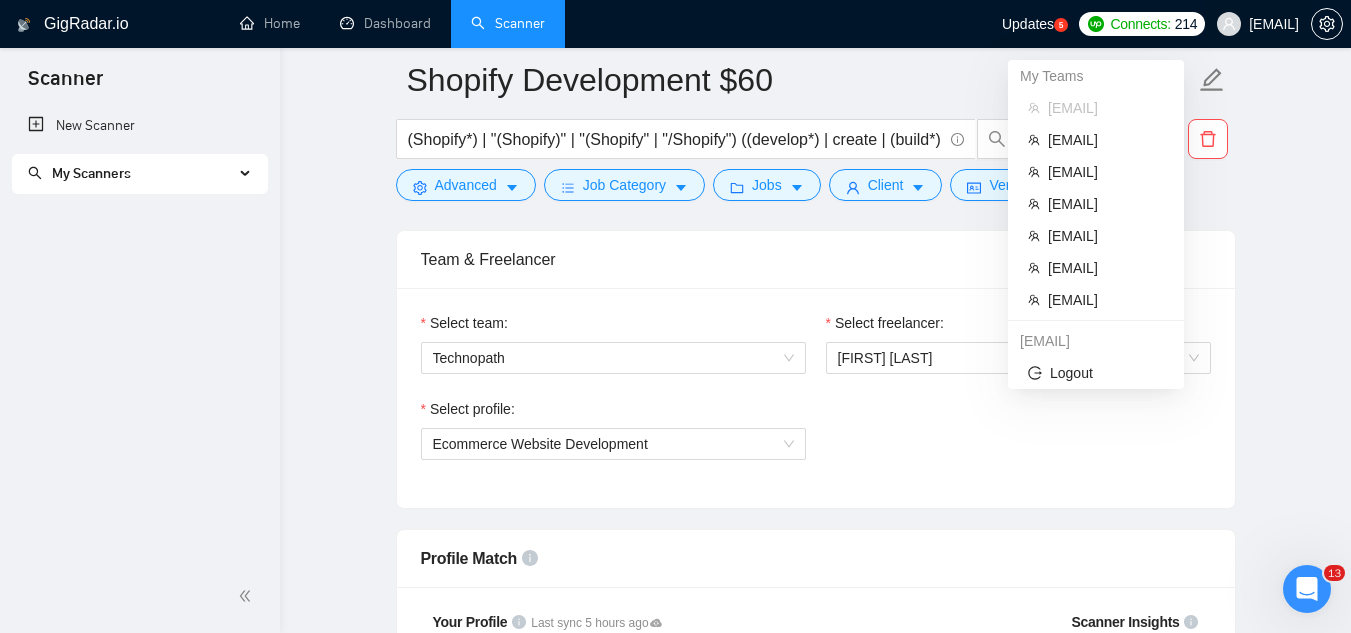 click on "[EMAIL]" at bounding box center [1274, 24] 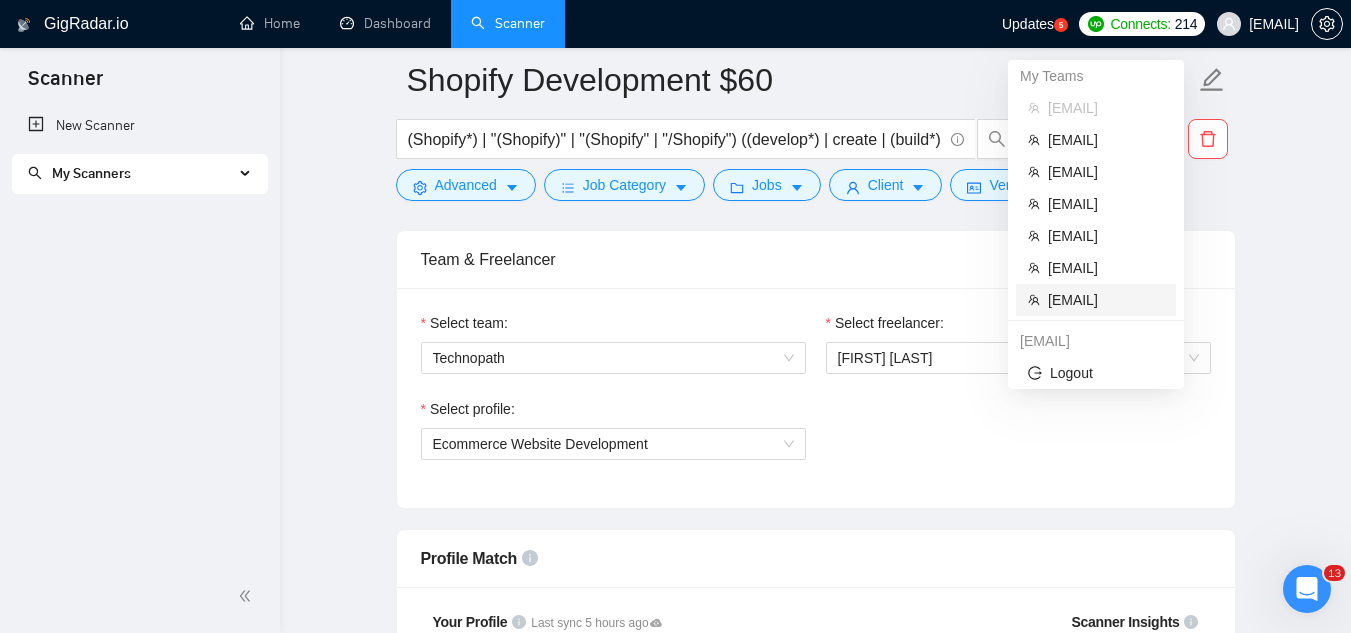 click on "[EMAIL]" at bounding box center (1106, 300) 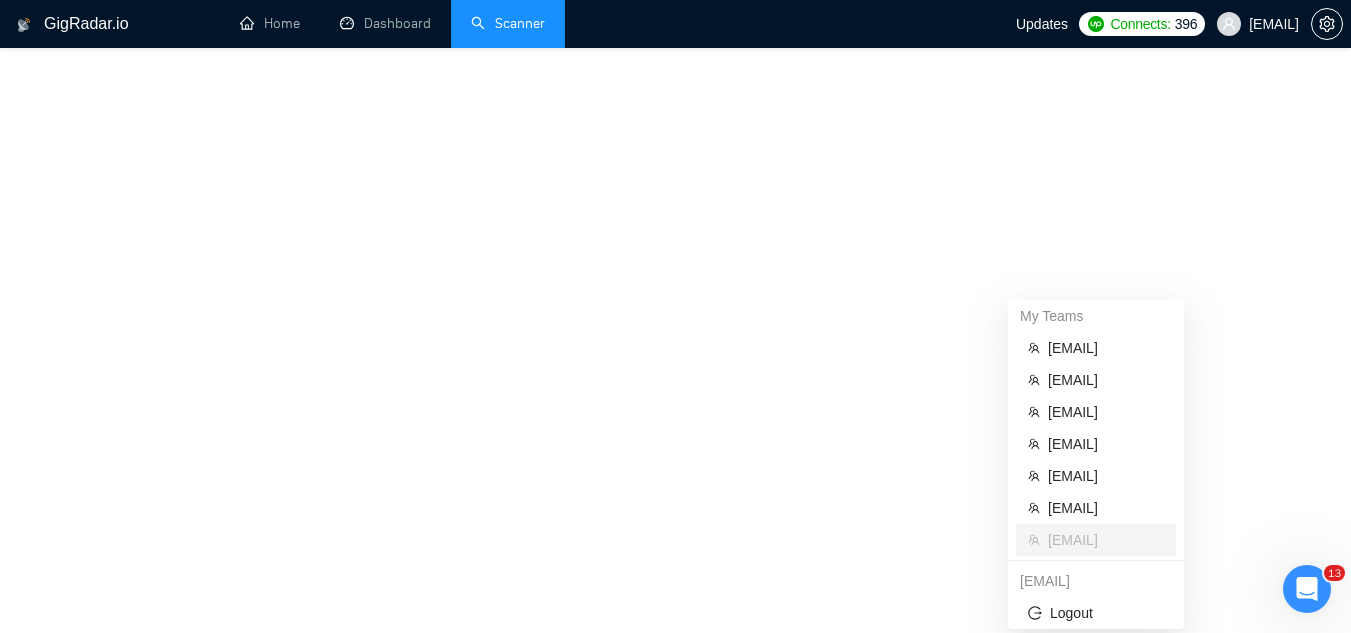 scroll, scrollTop: 0, scrollLeft: 0, axis: both 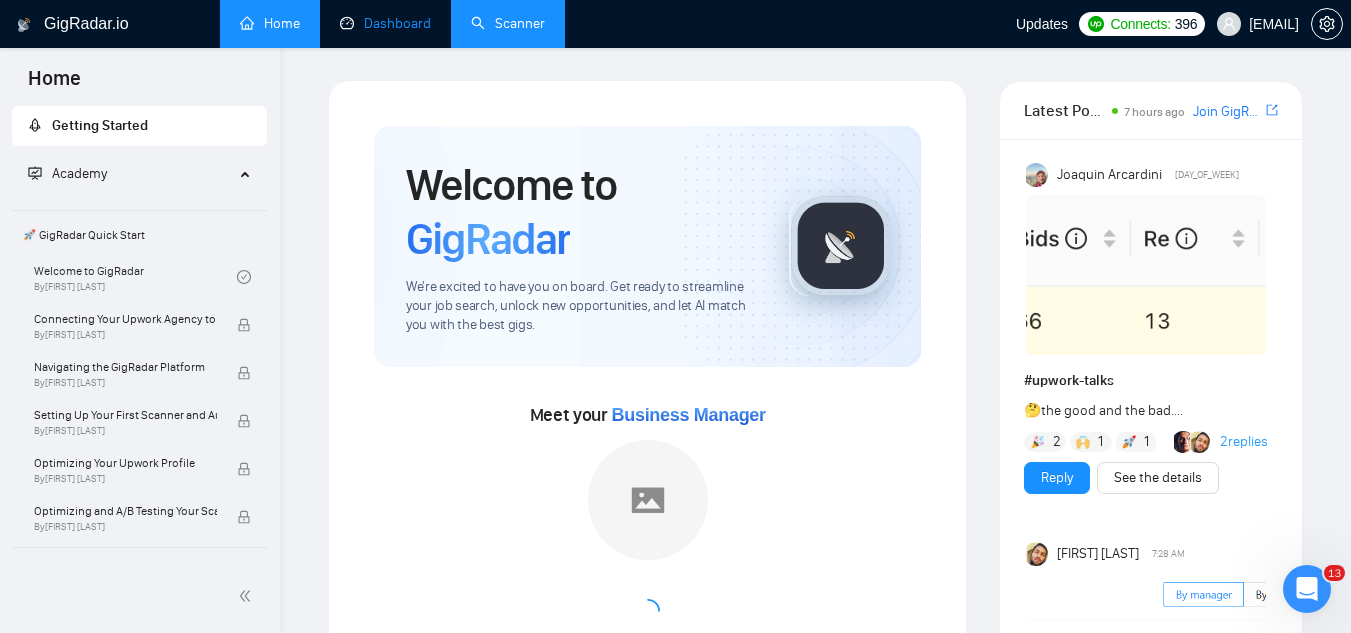 click on "Dashboard" at bounding box center [385, 23] 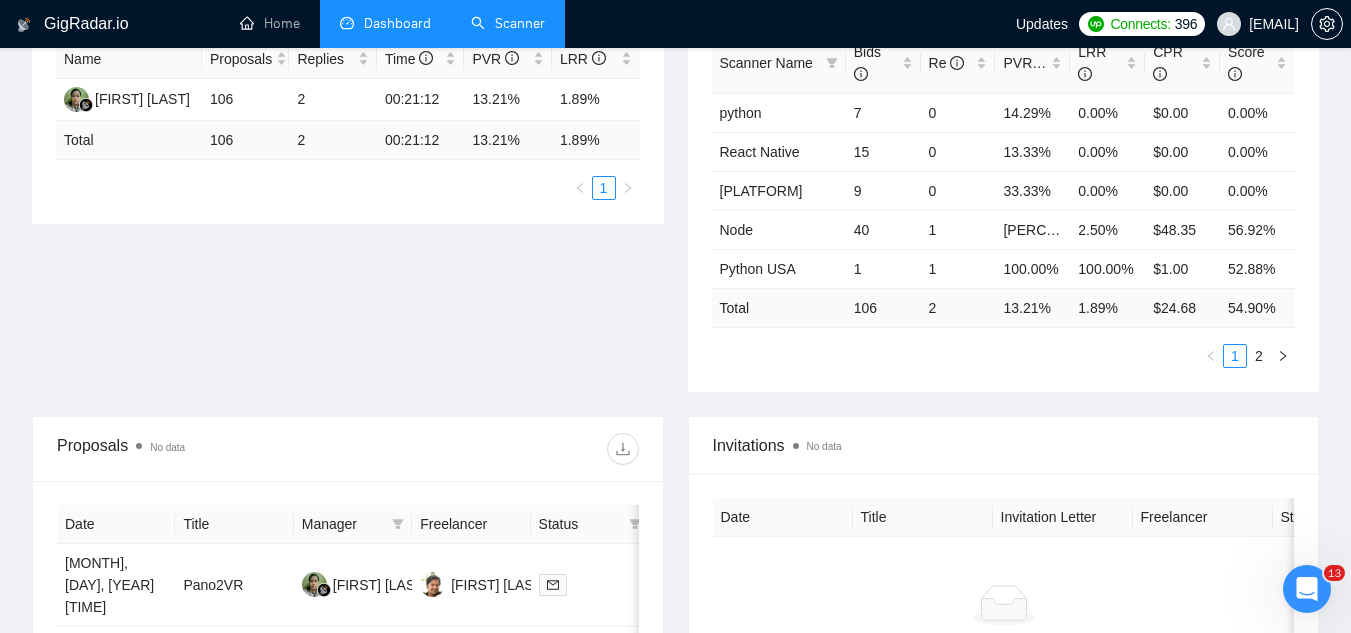 scroll, scrollTop: 700, scrollLeft: 0, axis: vertical 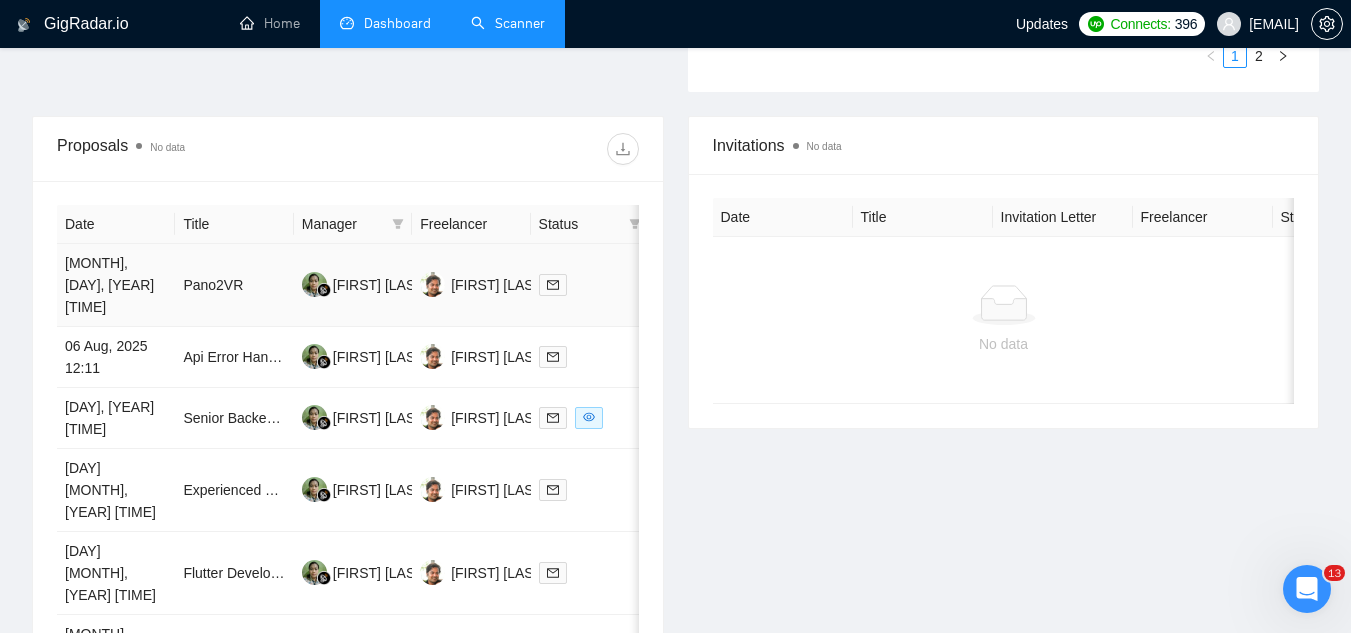 click on "Pano2VR" at bounding box center (234, 285) 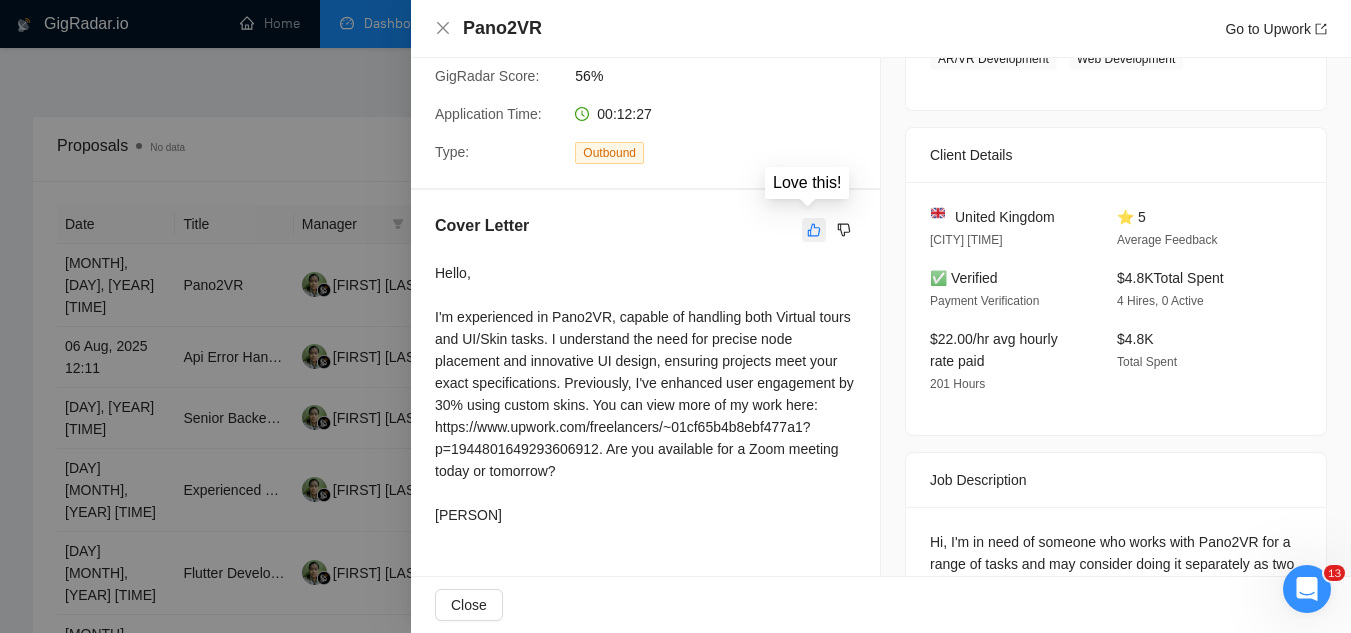scroll, scrollTop: 400, scrollLeft: 0, axis: vertical 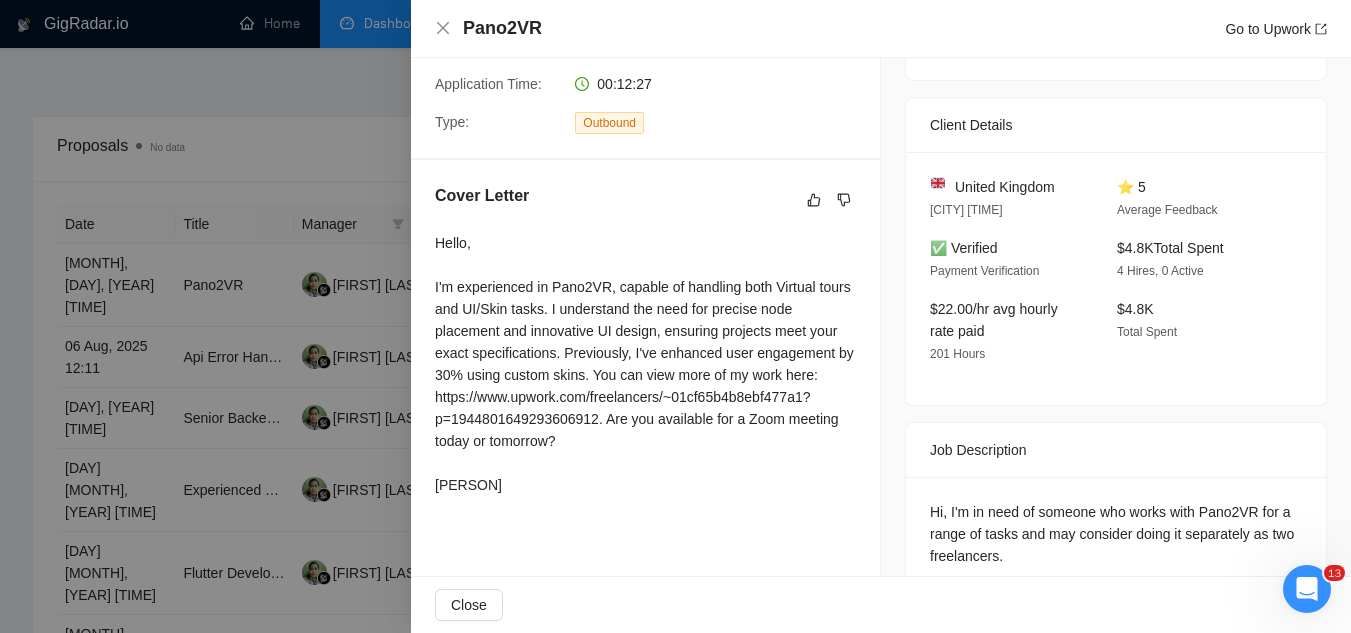 click at bounding box center (675, 316) 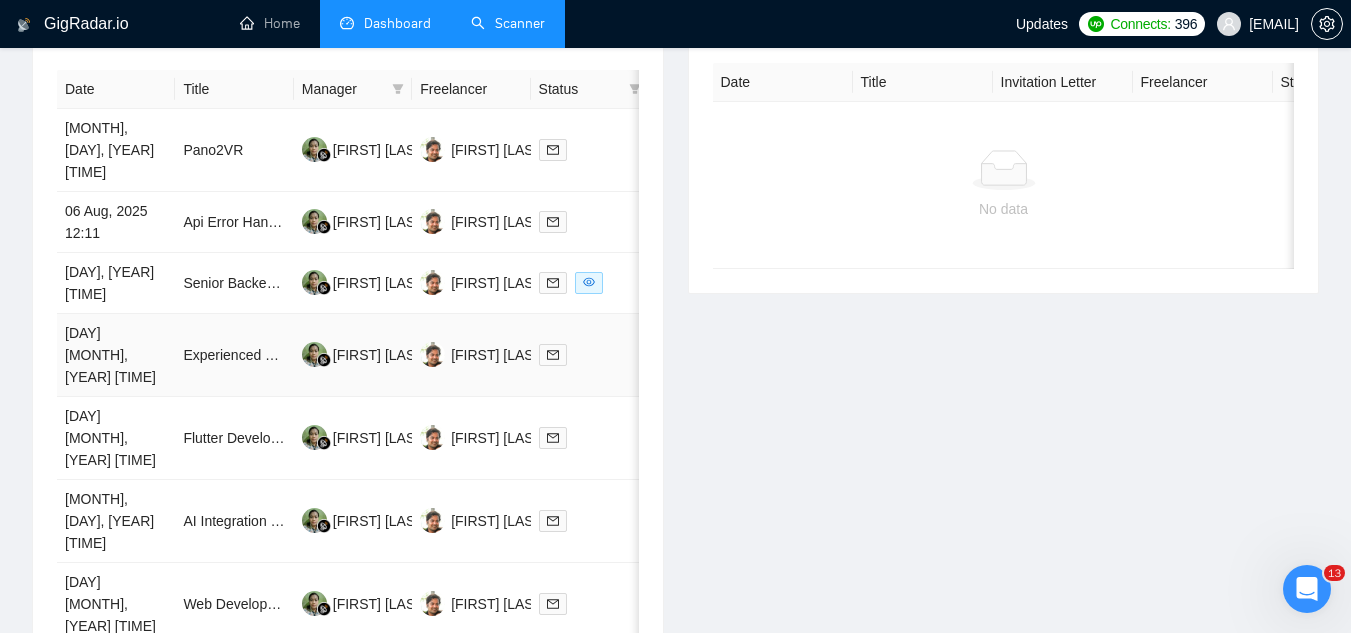 scroll, scrollTop: 800, scrollLeft: 0, axis: vertical 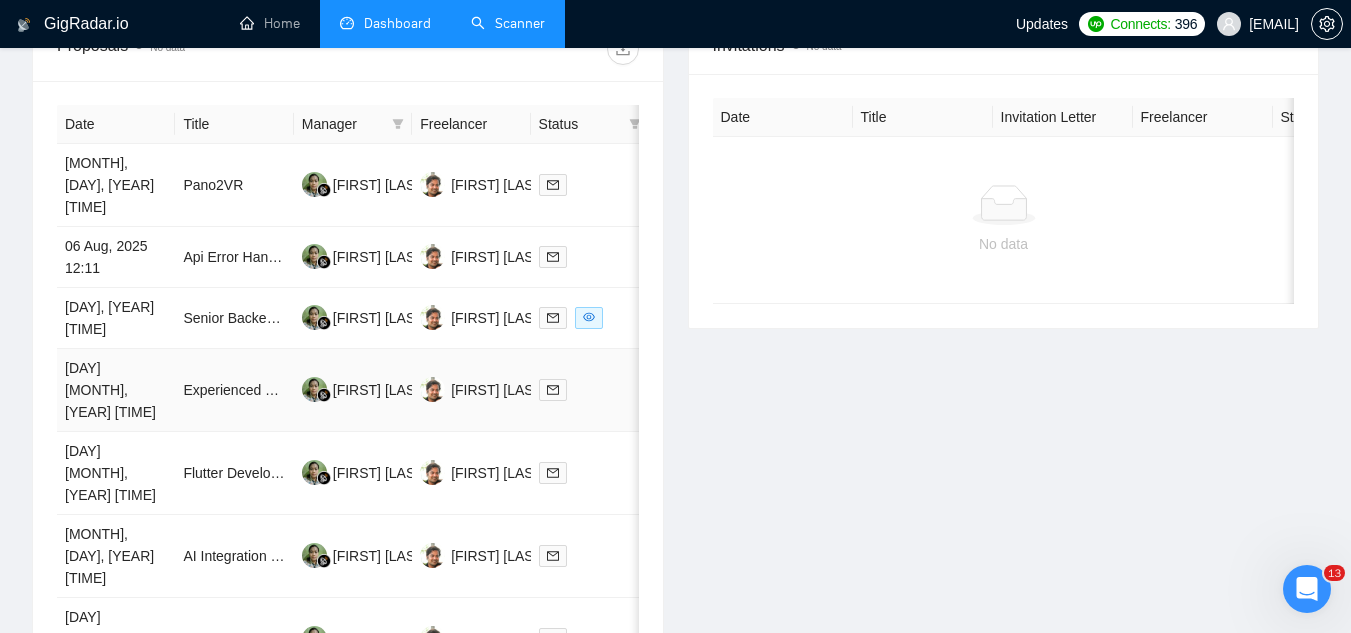click on "Experienced Full-Stack Developer Needed for SaaS Job Management Software" at bounding box center [234, 390] 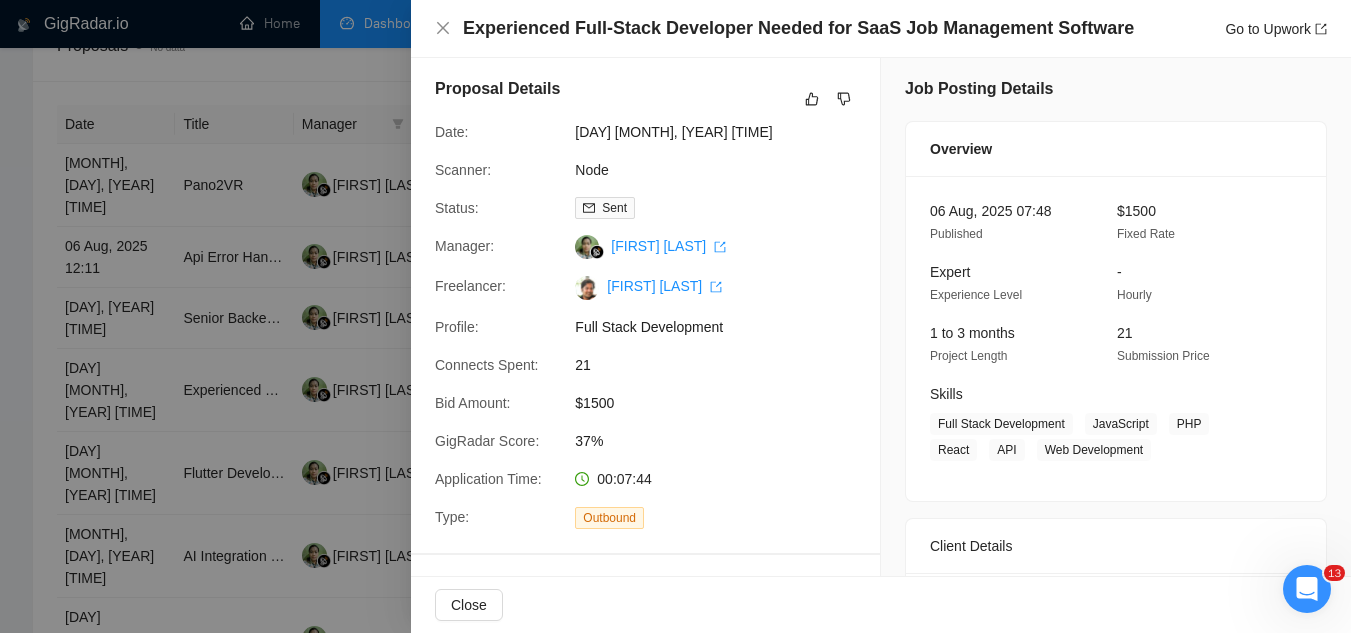 scroll, scrollTop: 0, scrollLeft: 0, axis: both 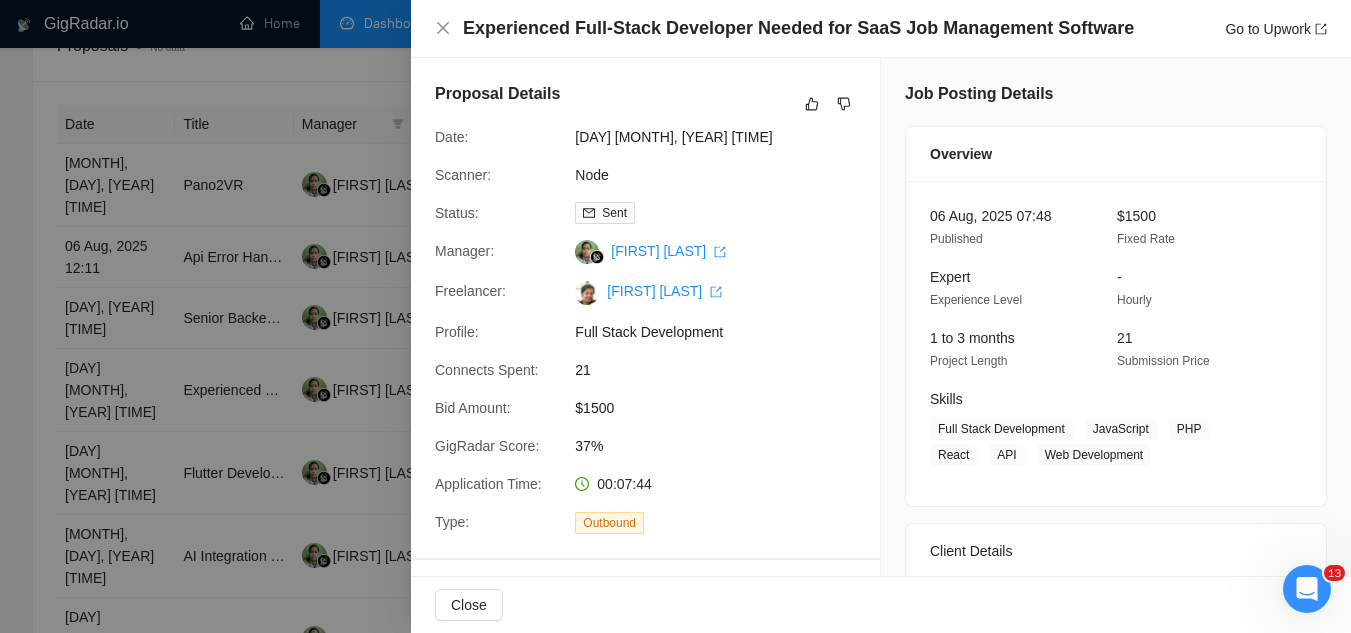 click at bounding box center (675, 316) 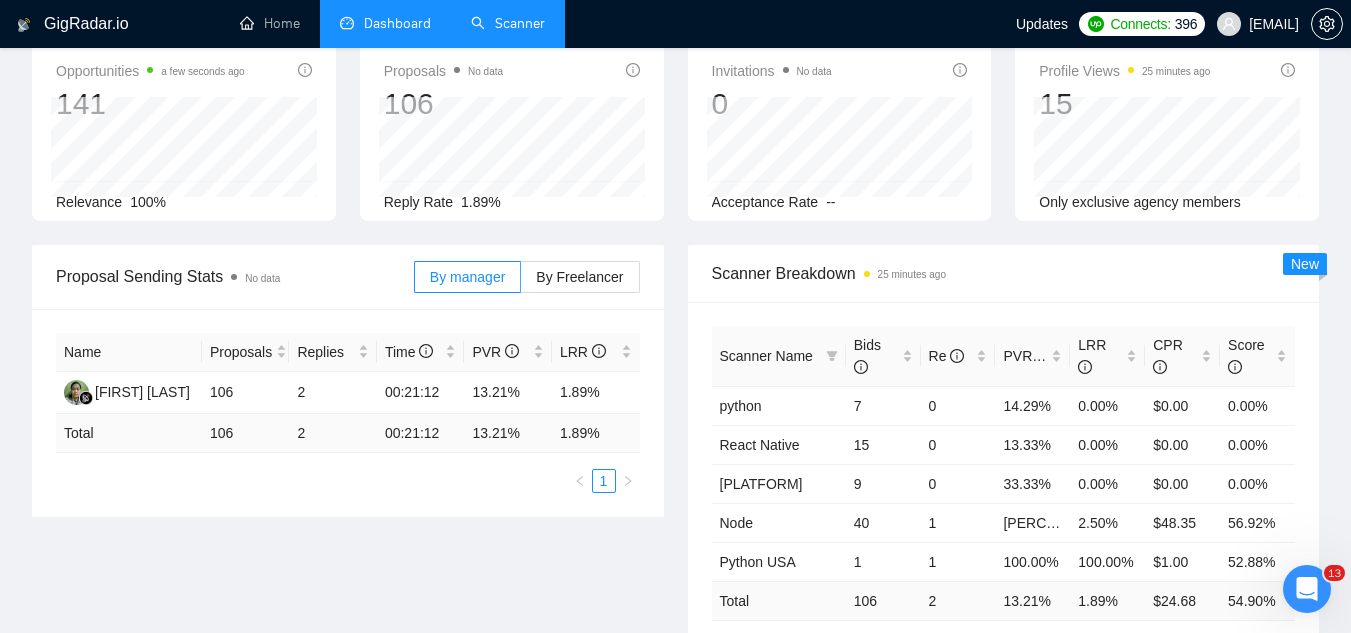 scroll, scrollTop: 100, scrollLeft: 0, axis: vertical 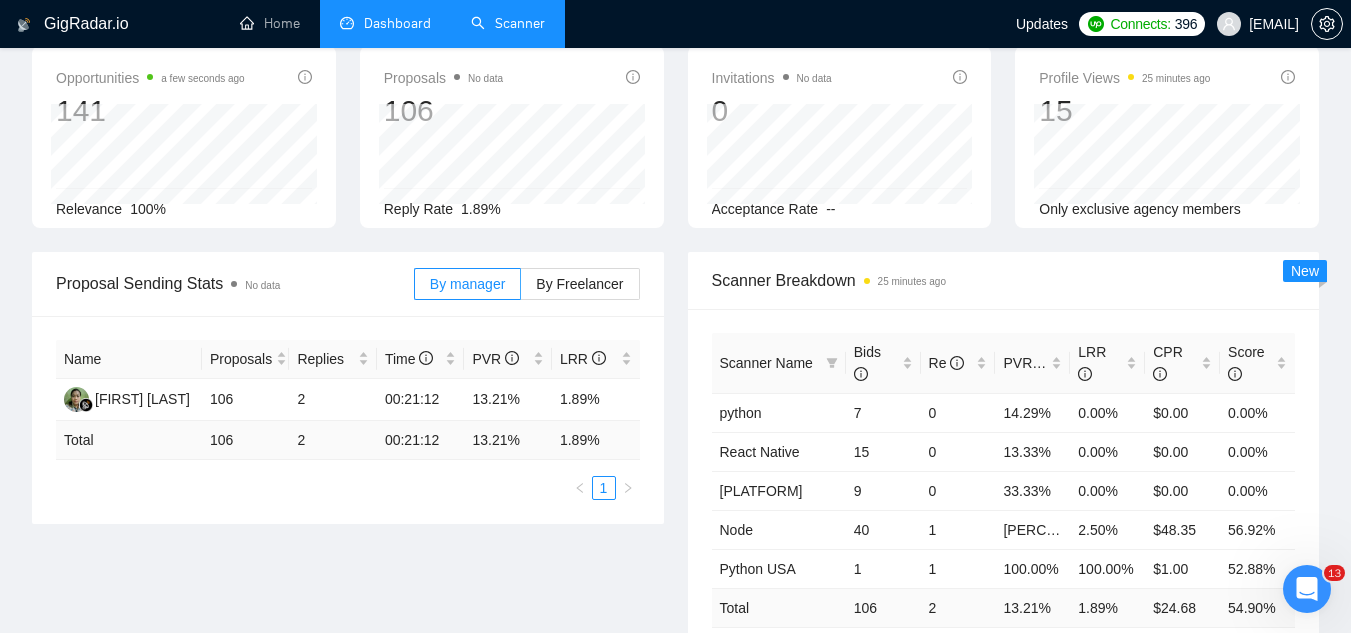 click on "Scanner" at bounding box center [508, 23] 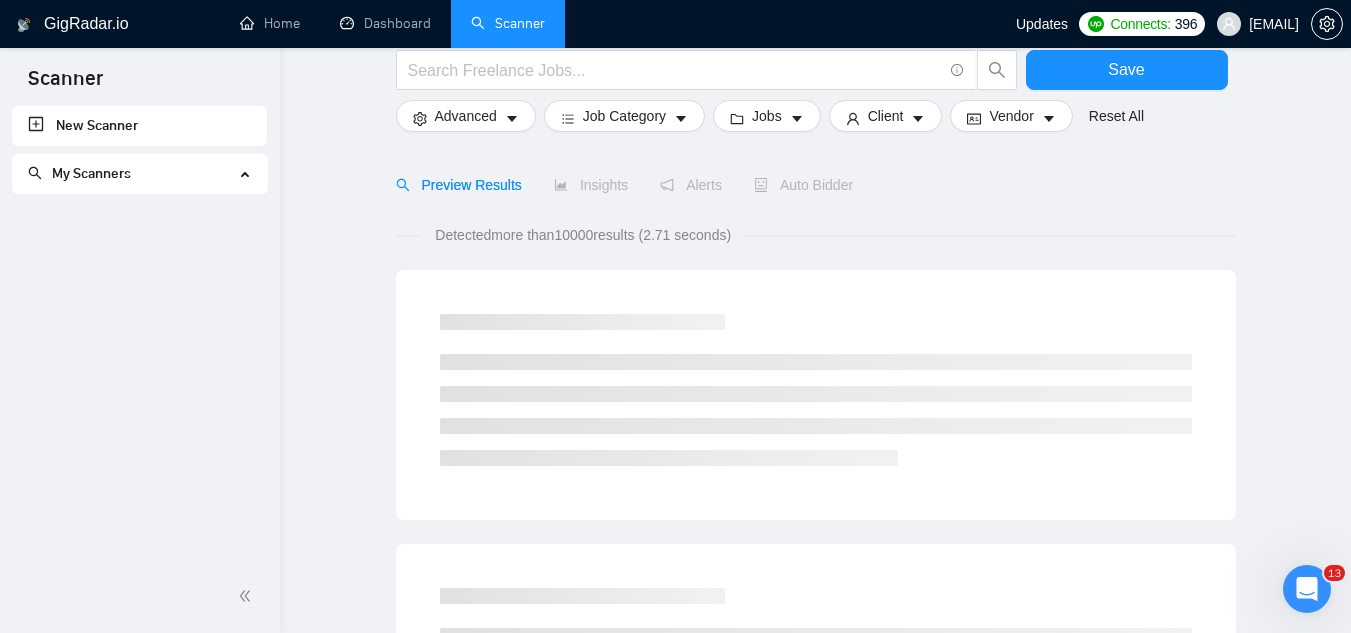 scroll, scrollTop: 0, scrollLeft: 0, axis: both 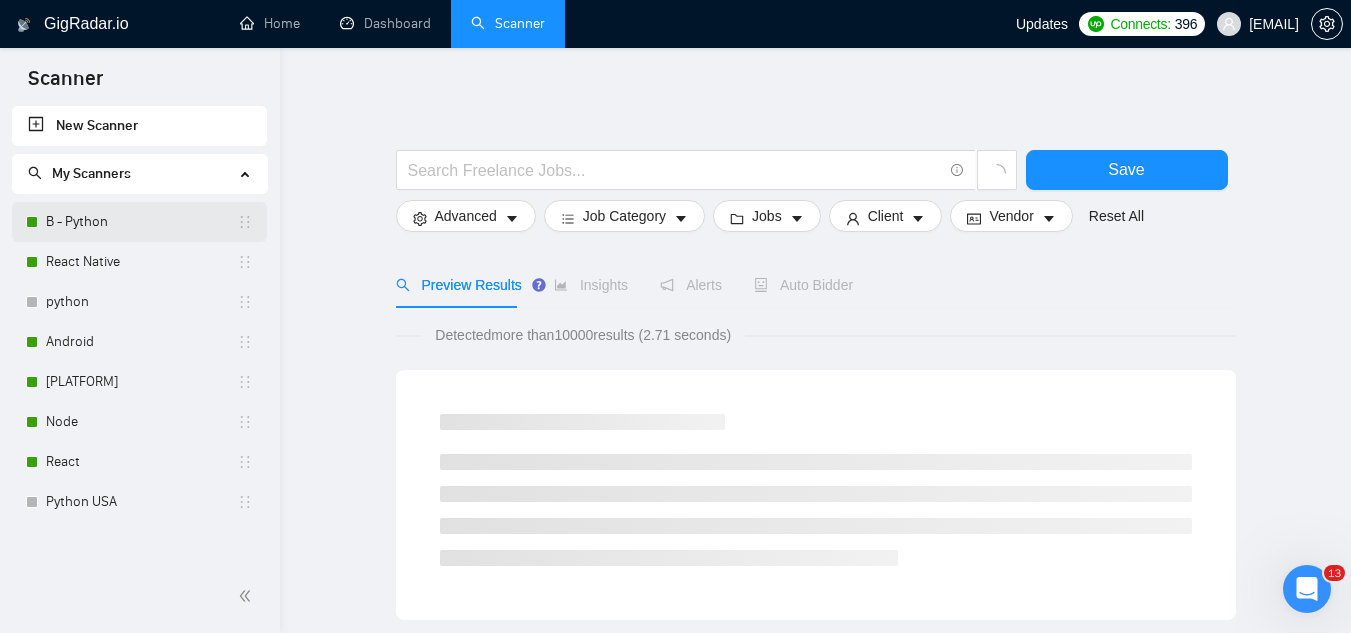click on "B - Python" at bounding box center (141, 222) 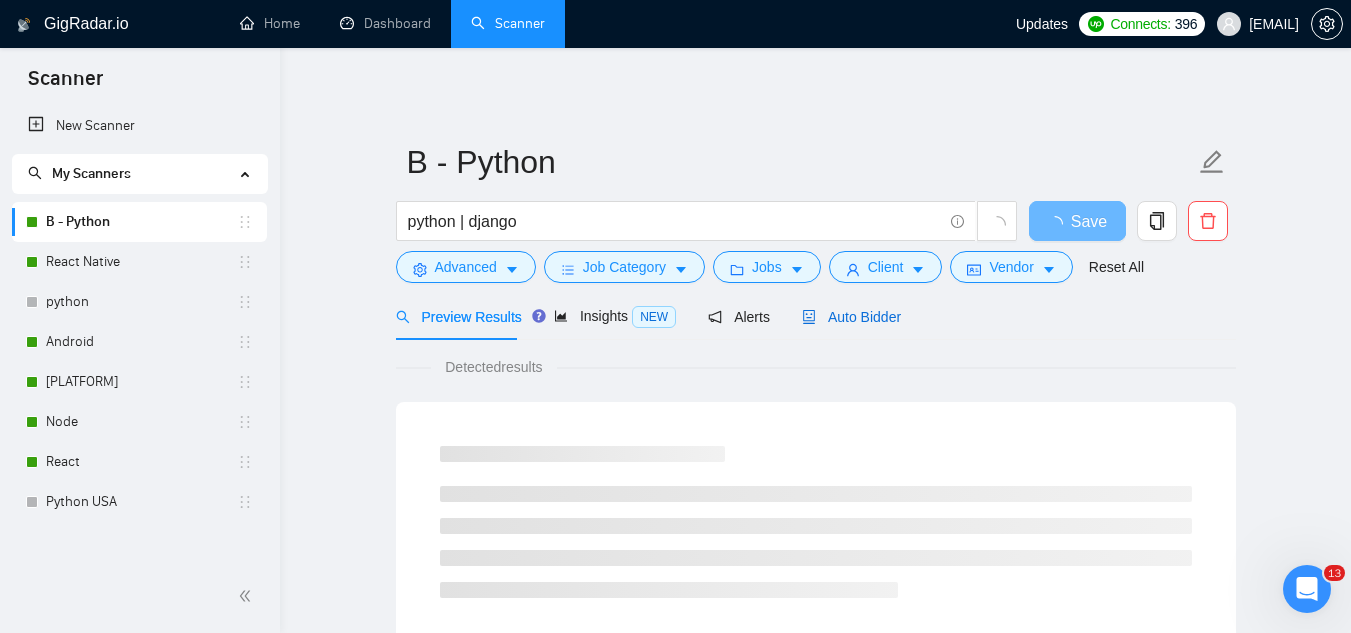 click on "Auto Bidder" at bounding box center [851, 317] 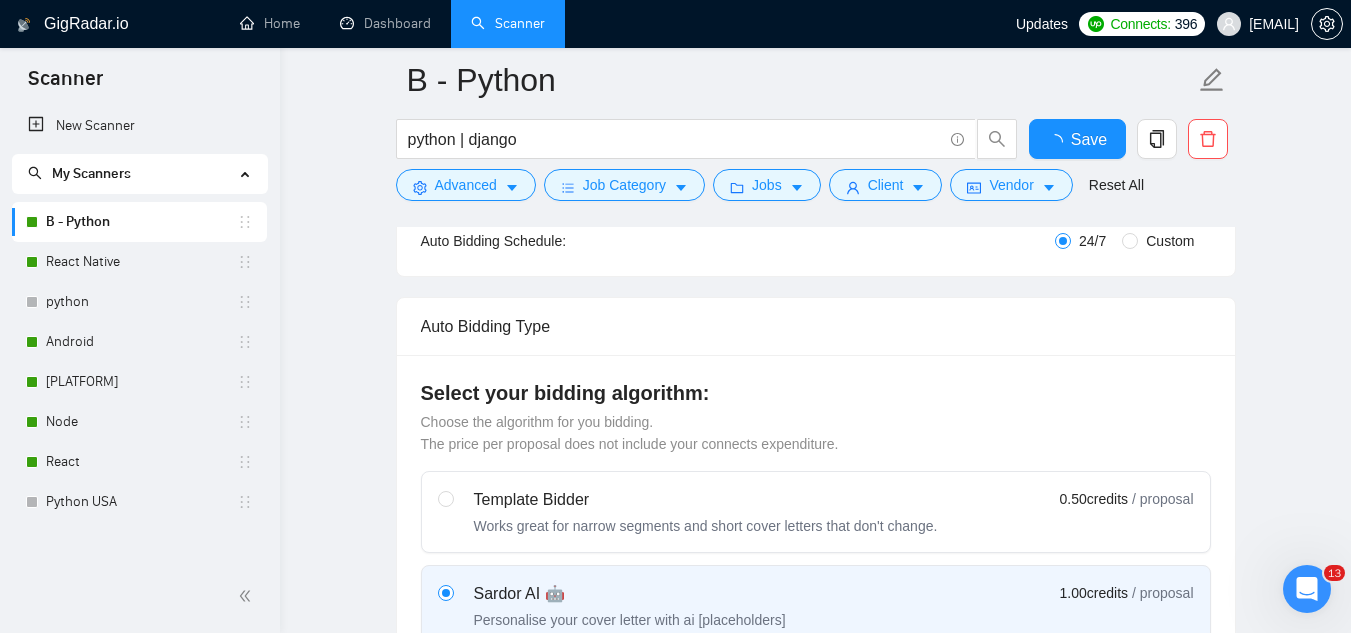 type 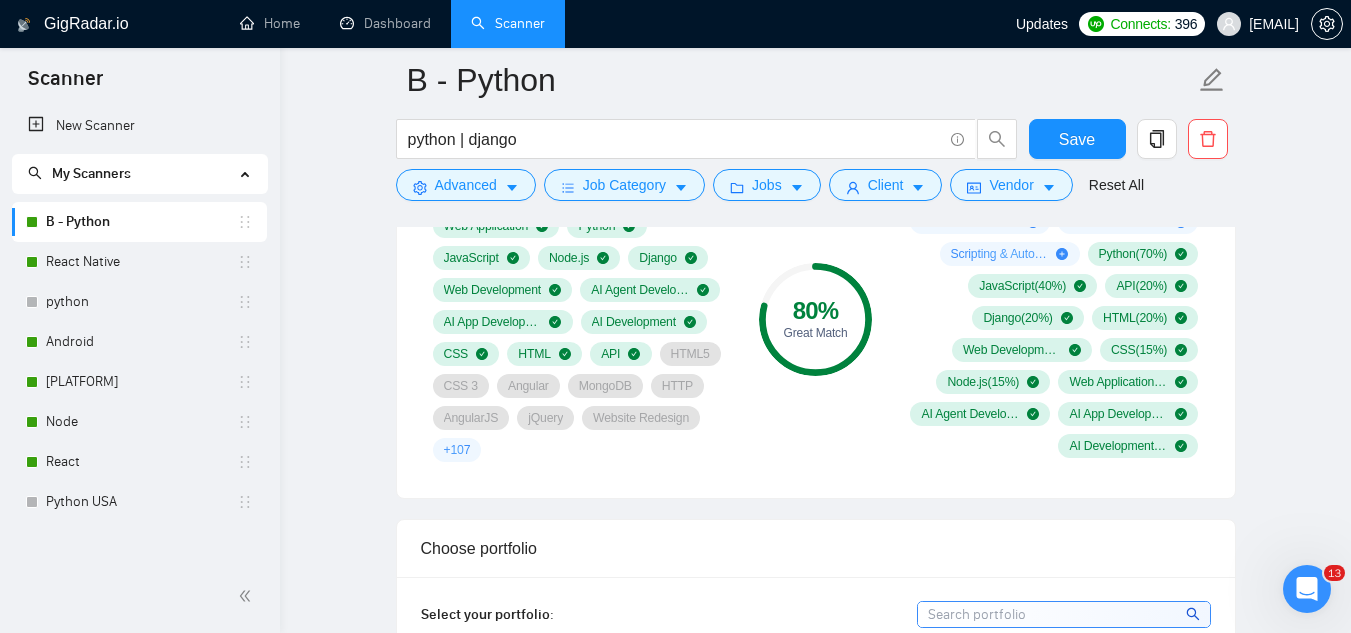 scroll, scrollTop: 1400, scrollLeft: 0, axis: vertical 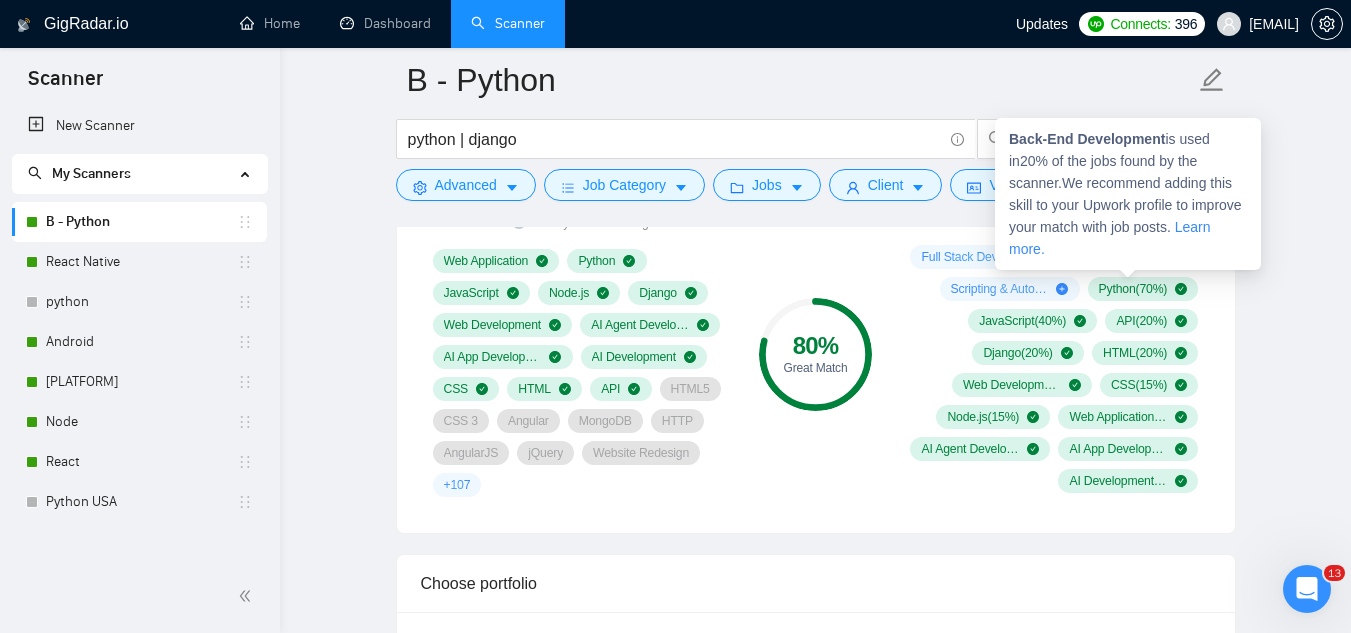 click on "Back-End Development" at bounding box center (1087, 139) 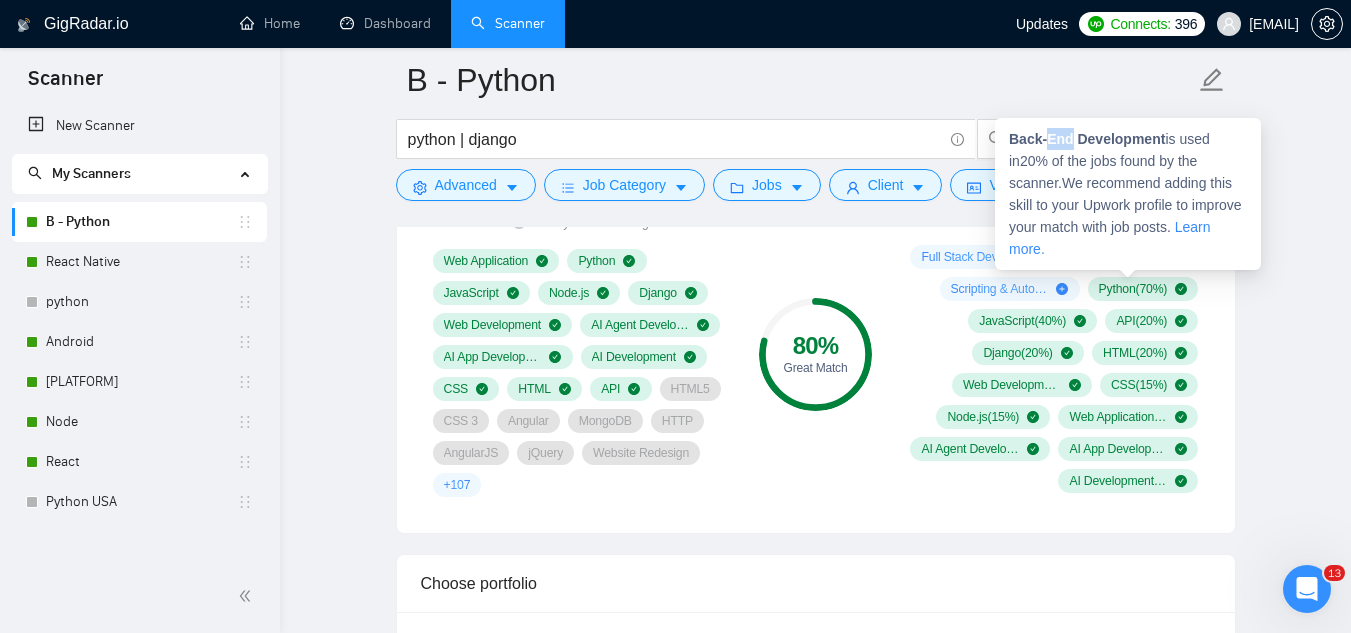click on "Back-End Development" at bounding box center (1087, 139) 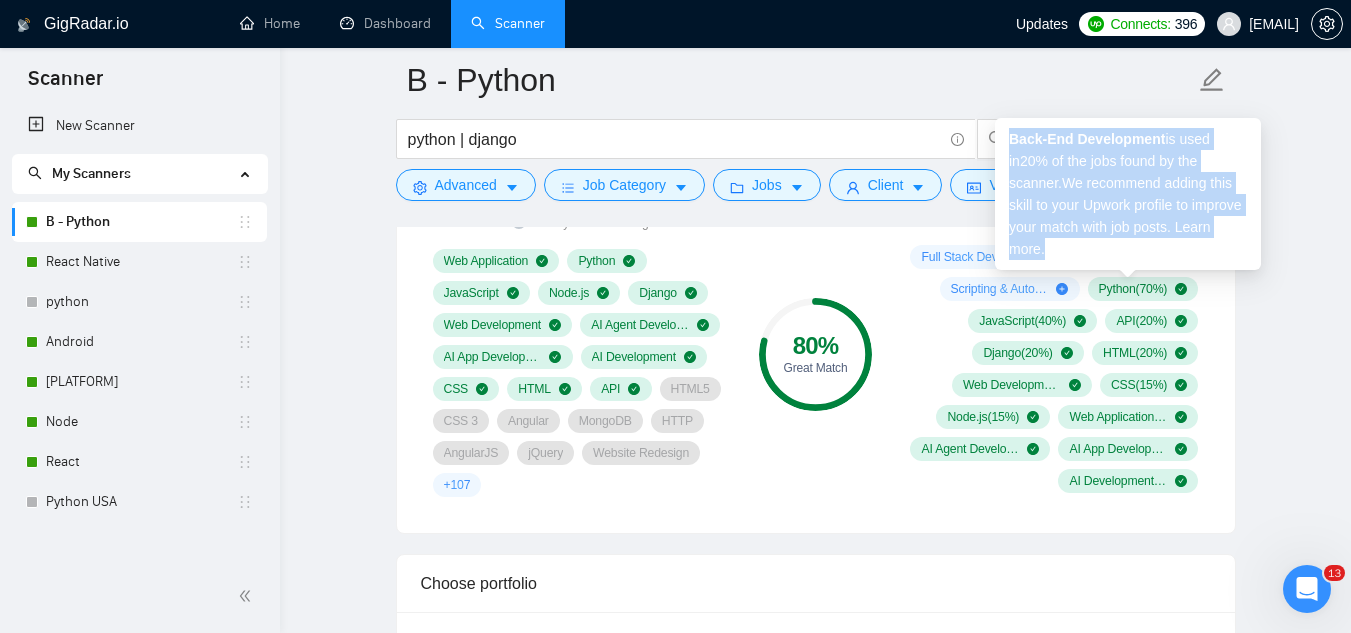 click on "Back-End Development" at bounding box center (1087, 139) 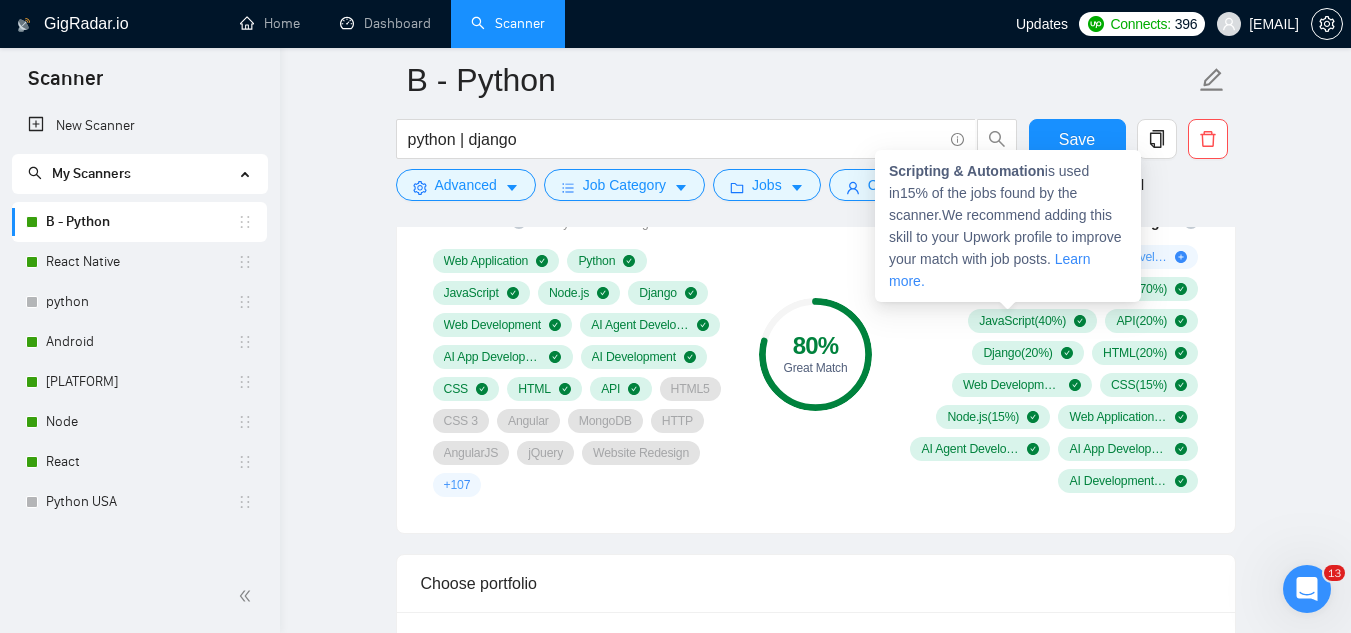 click on "Scripting & Automation" at bounding box center [967, 171] 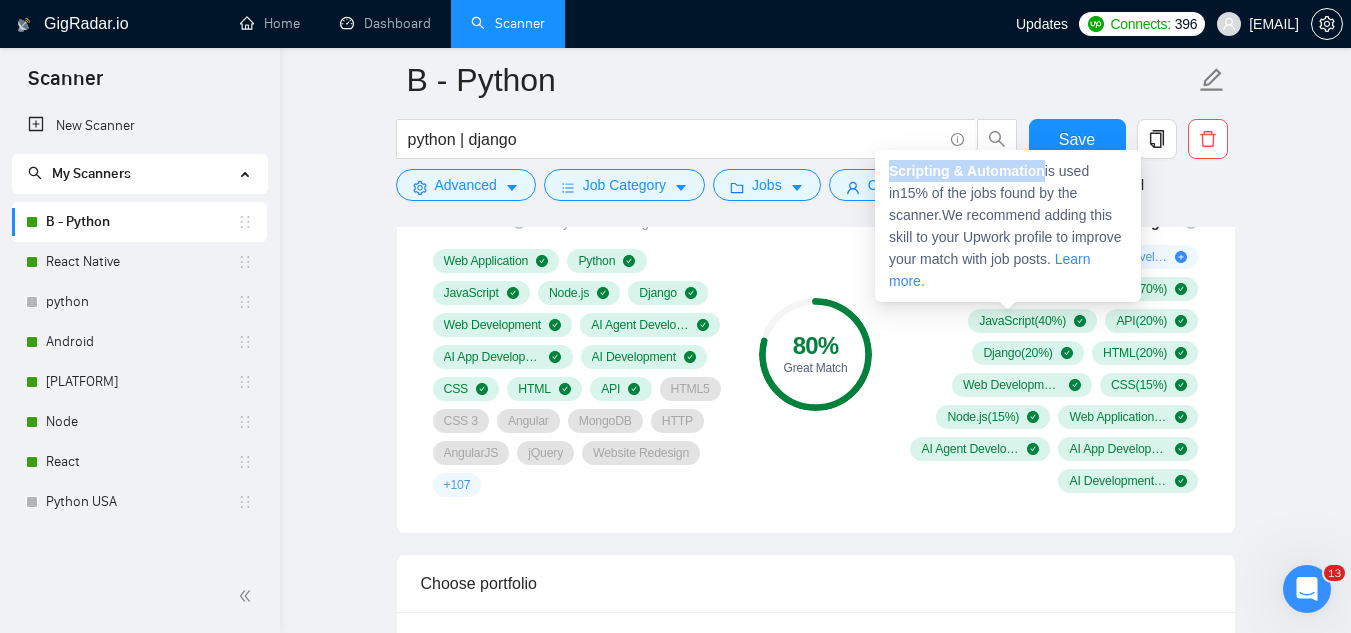copy on "Scripting & Automation" 